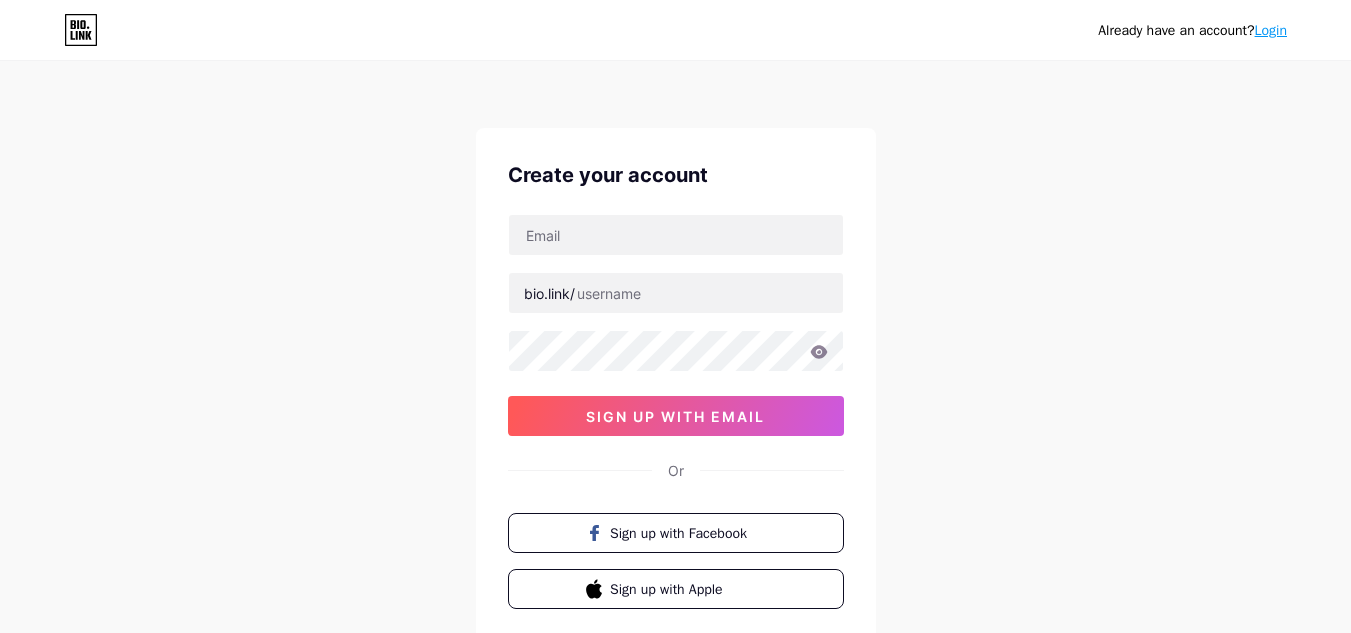 scroll, scrollTop: 0, scrollLeft: 0, axis: both 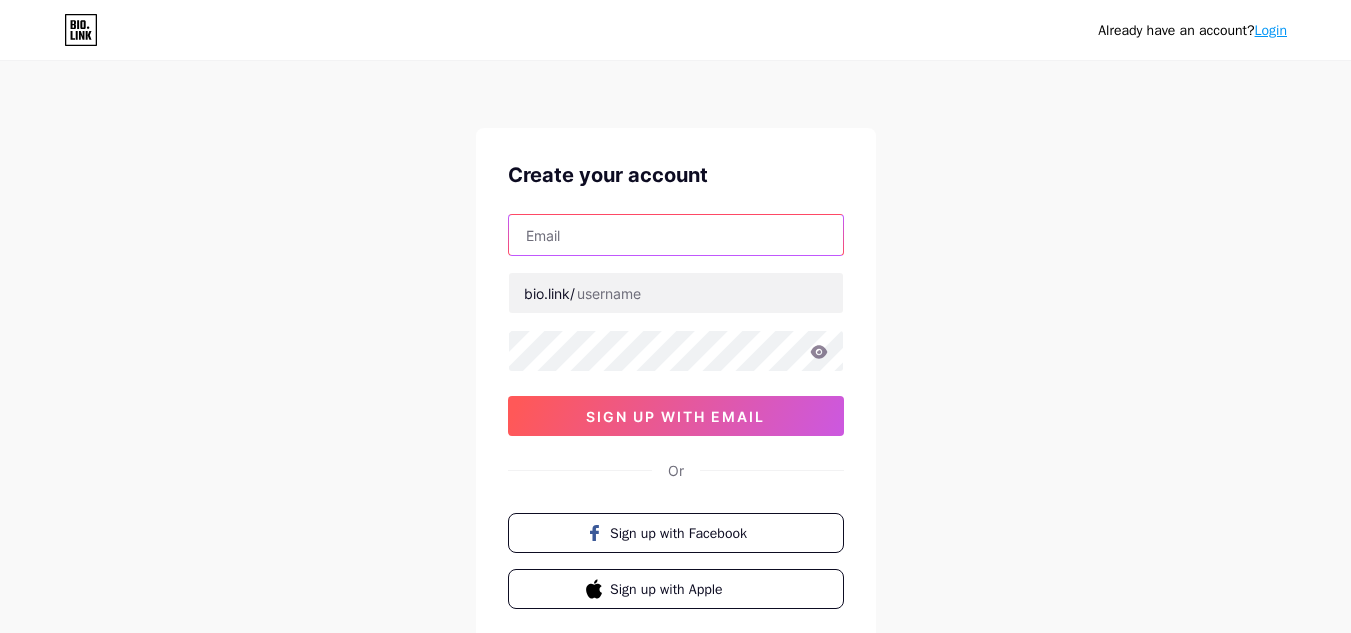 drag, startPoint x: 0, startPoint y: 0, endPoint x: 777, endPoint y: 243, distance: 814.1118 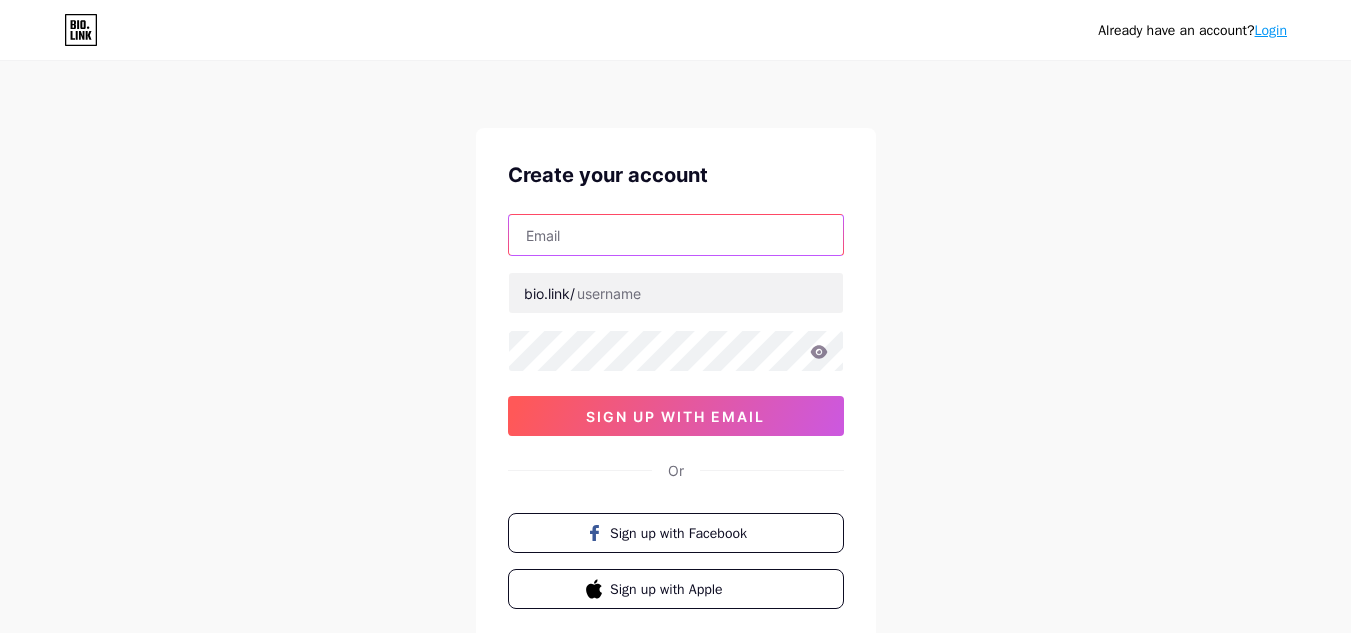 type on "mufiymnas@[EMAIL]" 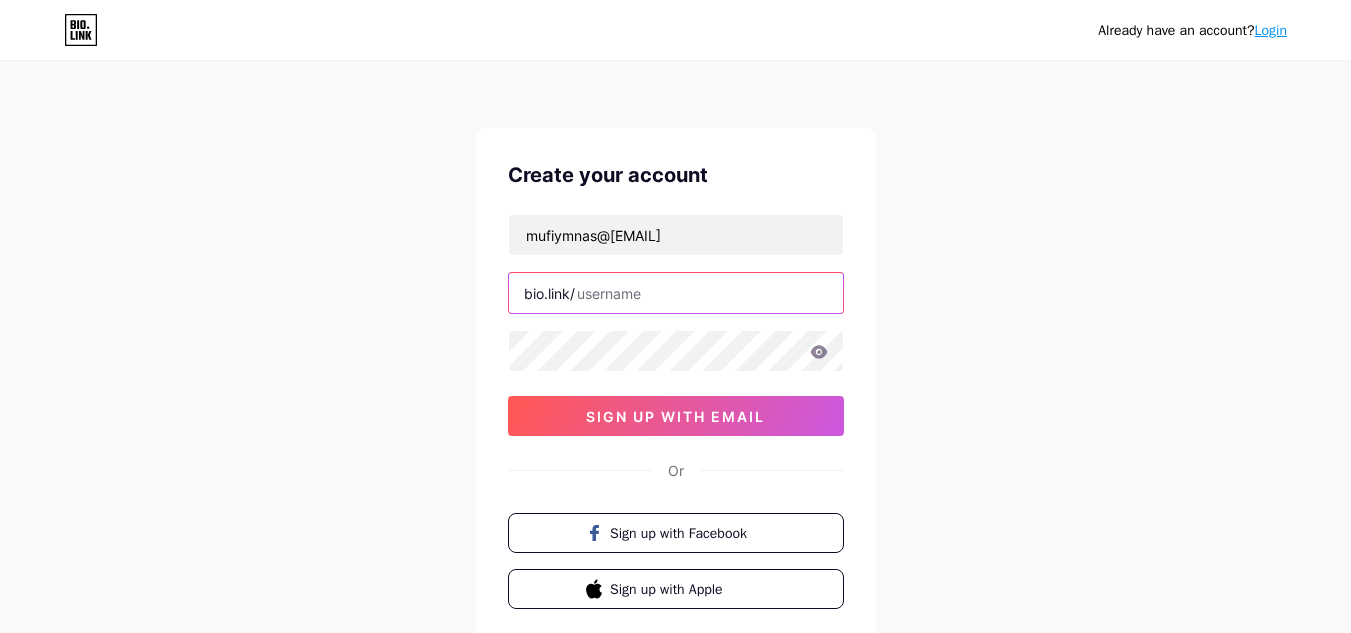 click at bounding box center (676, 293) 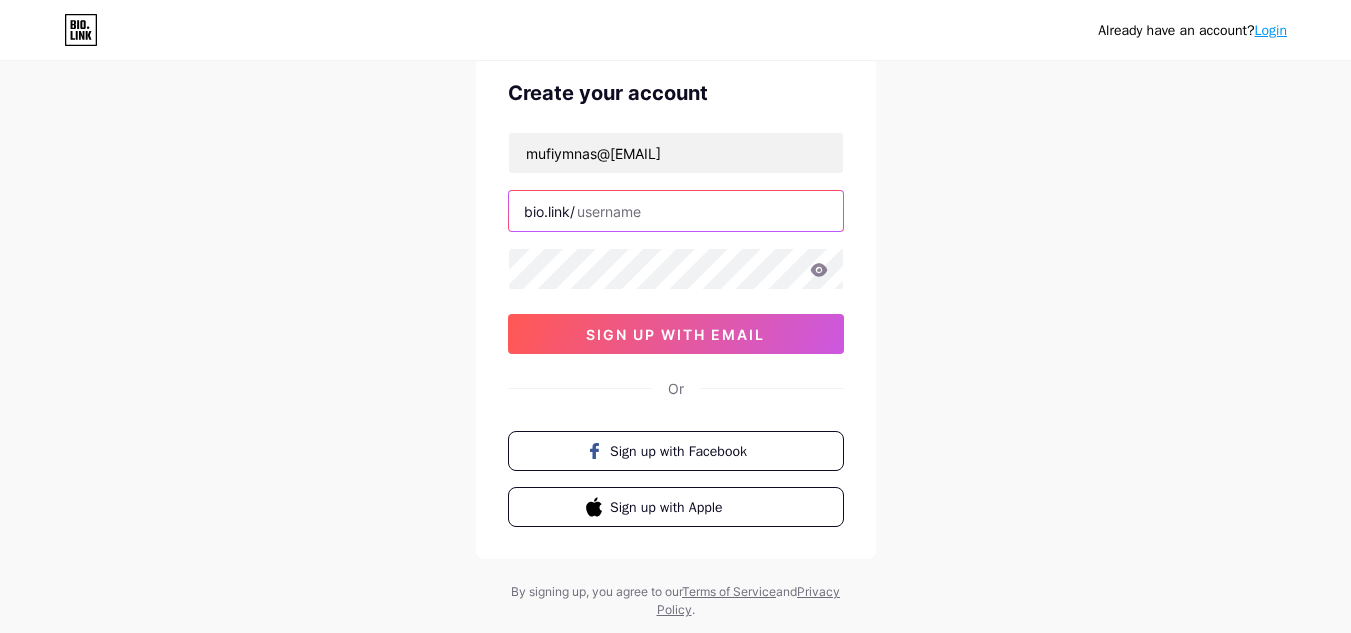 scroll, scrollTop: 90, scrollLeft: 0, axis: vertical 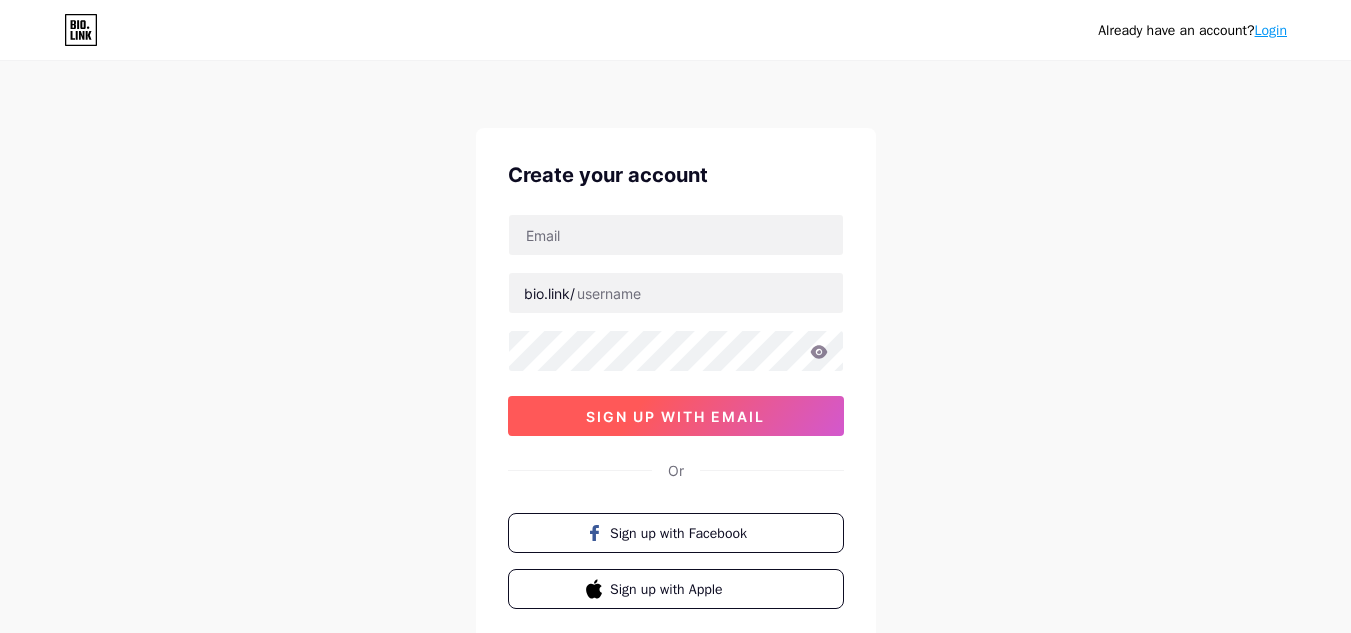 click on "sign up with email" at bounding box center (675, 416) 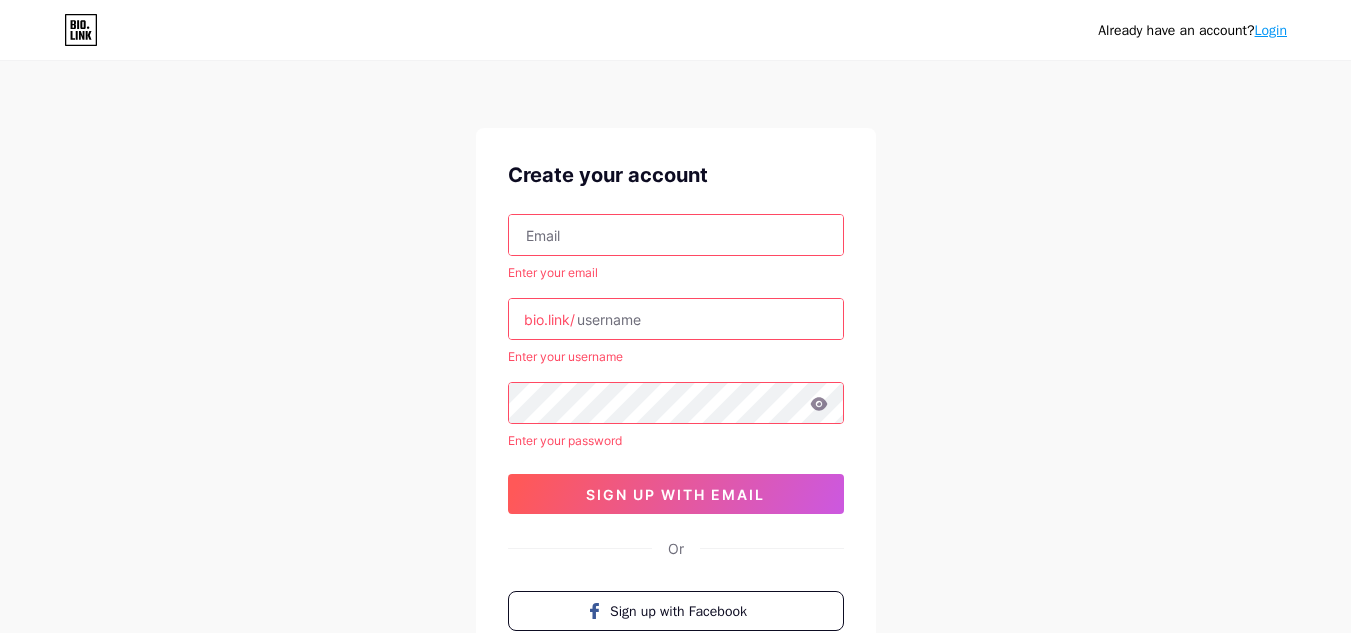 click at bounding box center [676, 235] 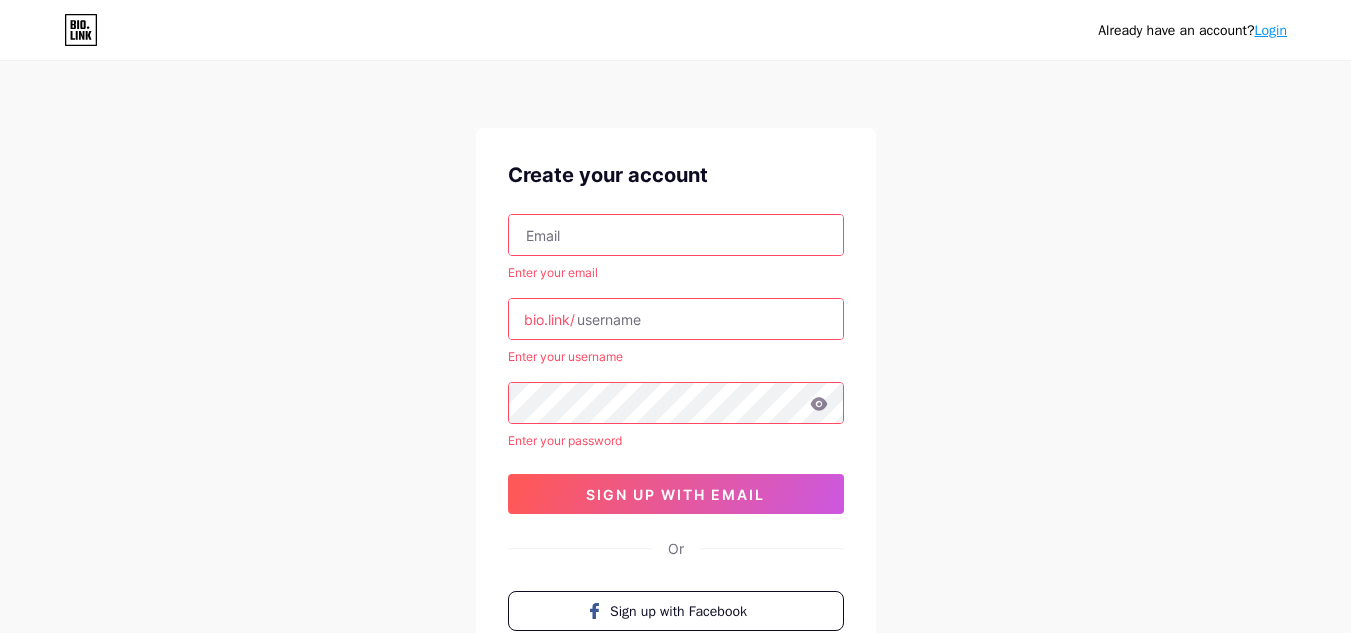 type on "[EMAIL]" 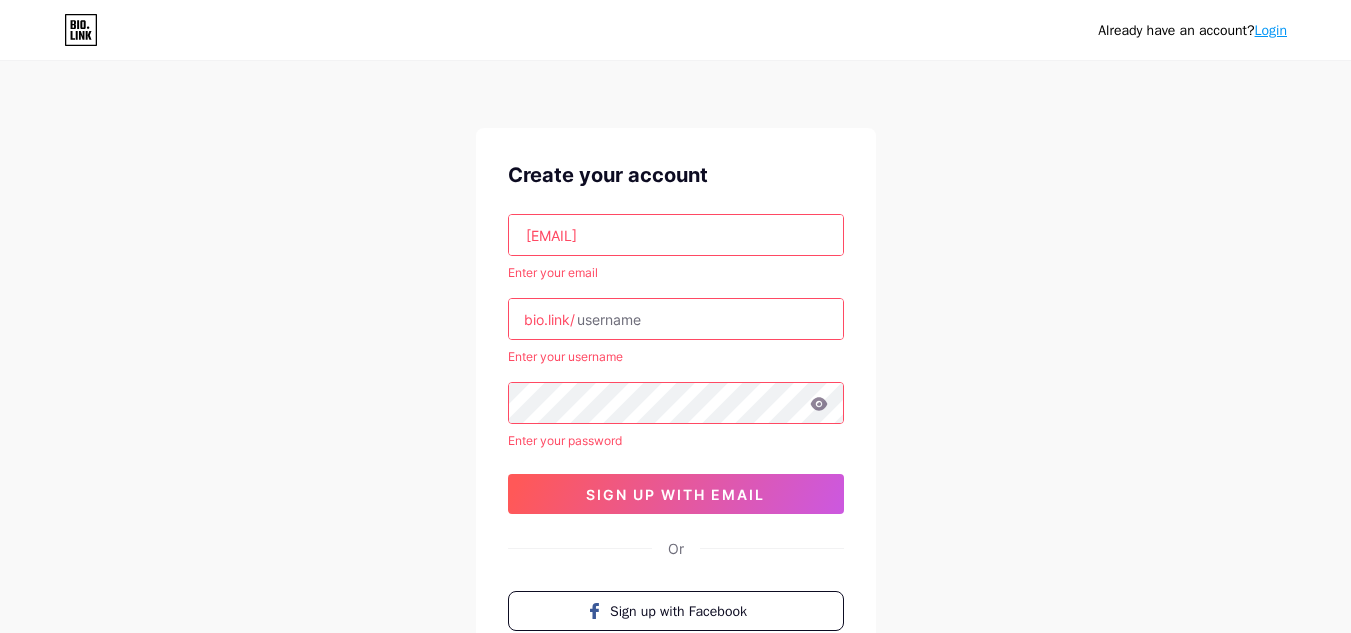click at bounding box center (676, 319) 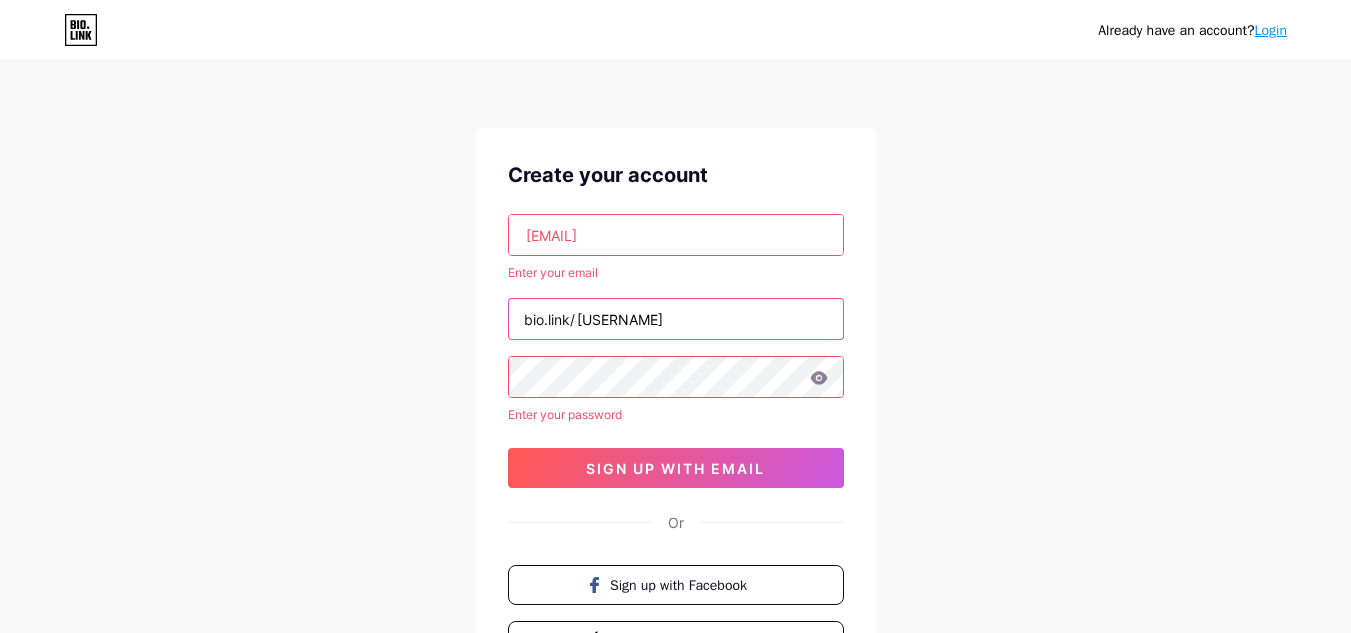 type on "[USERNAME]" 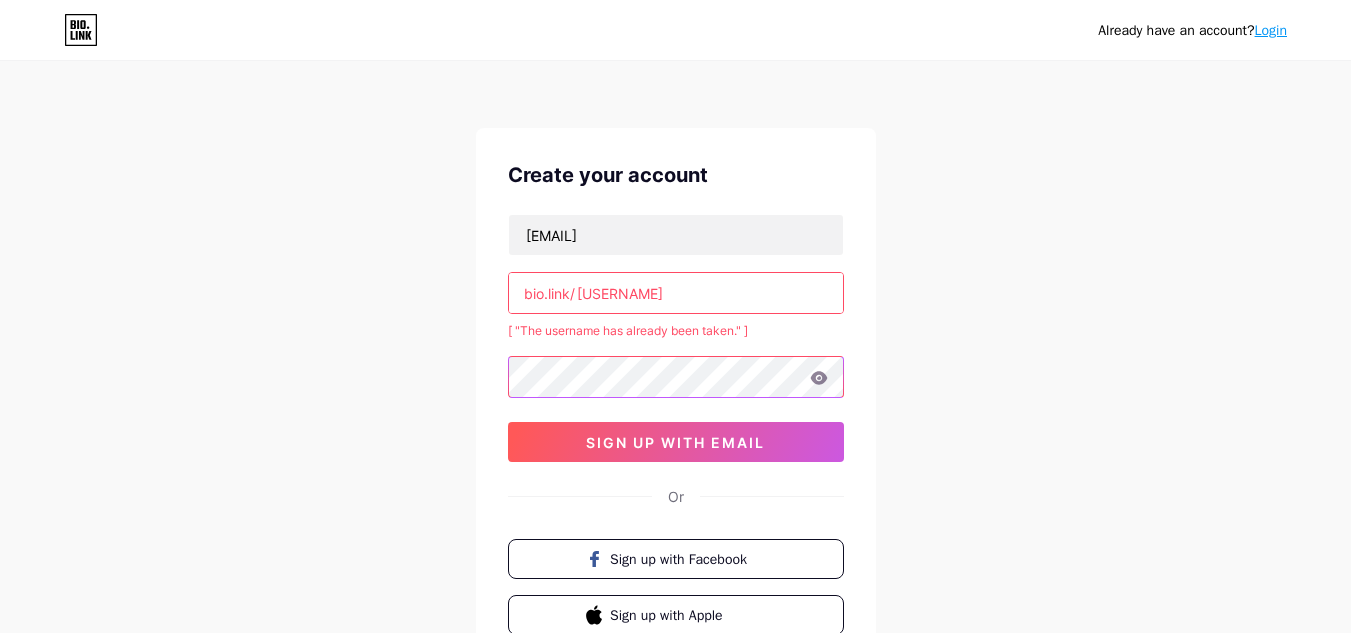 click on "[EMAIL] bio.link/[USERNAME] [
"The username has already been taken."
] sign up with email" at bounding box center [676, 338] 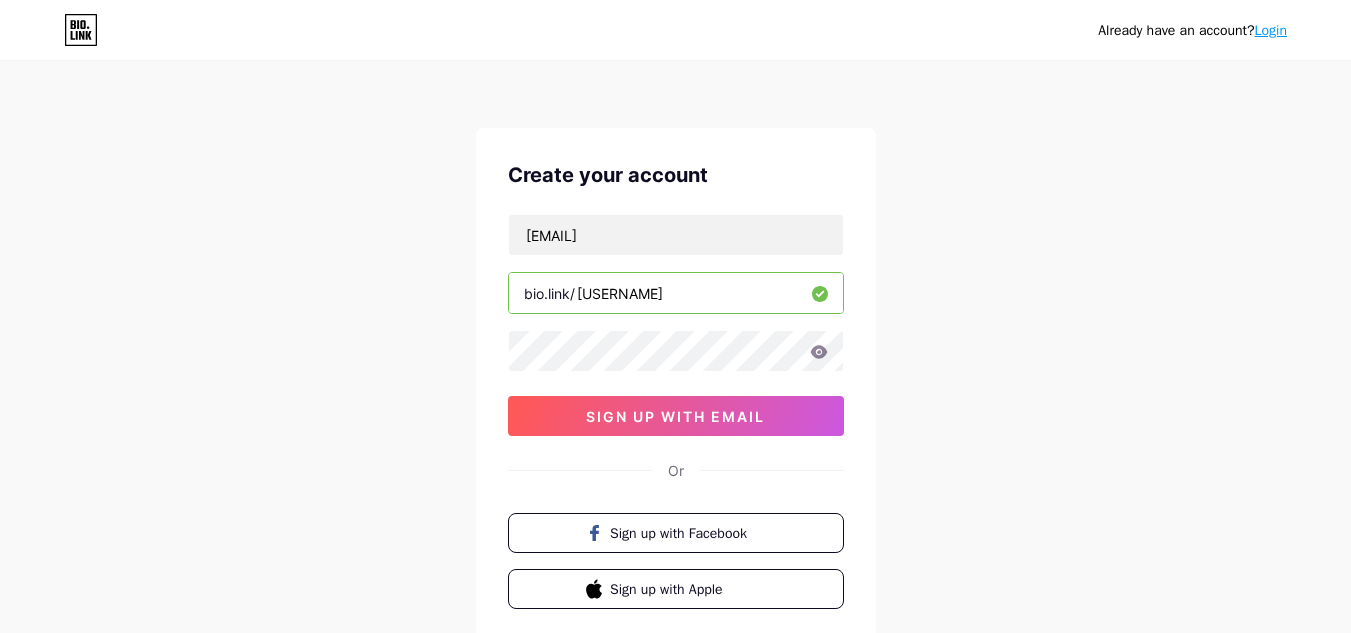 click on "[USERNAME]" at bounding box center (676, 293) 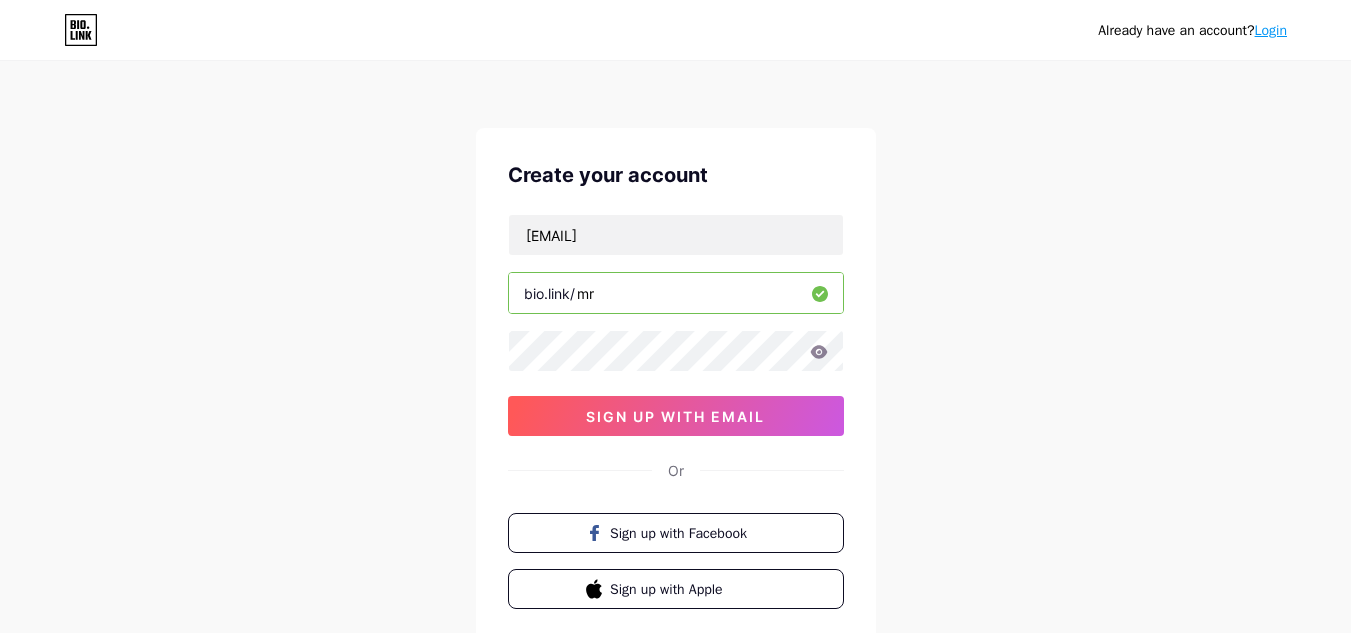 type on "m" 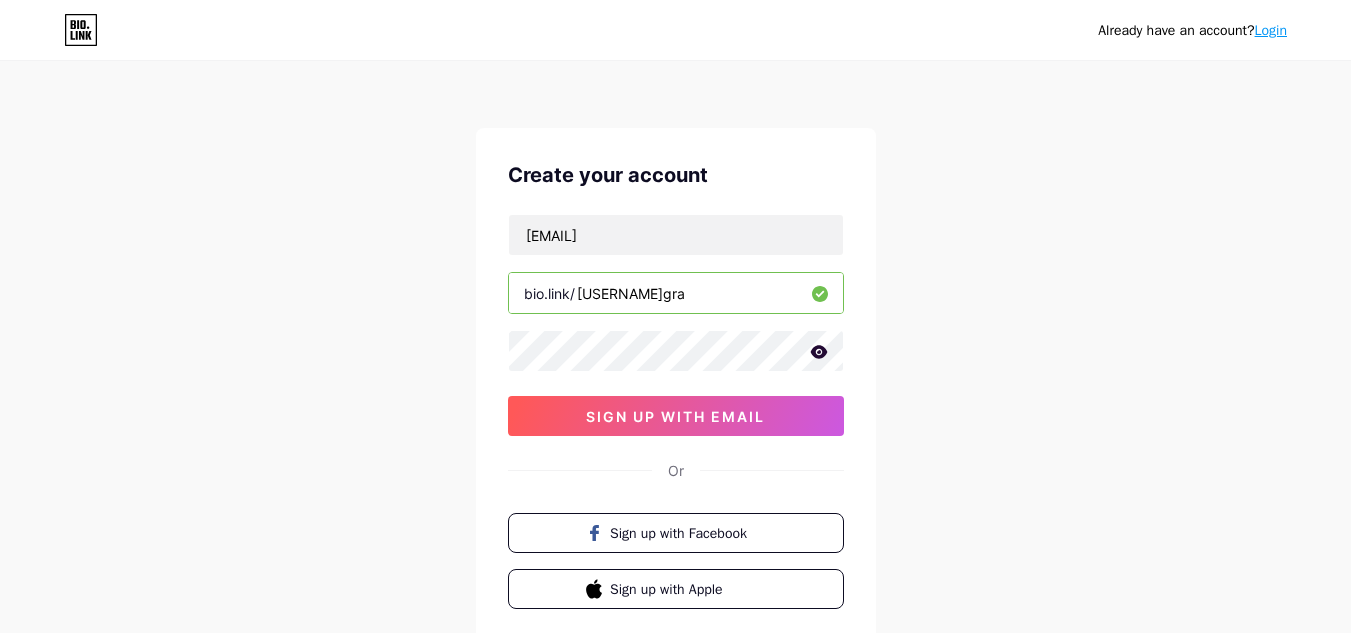 type on "[USERNAME]" 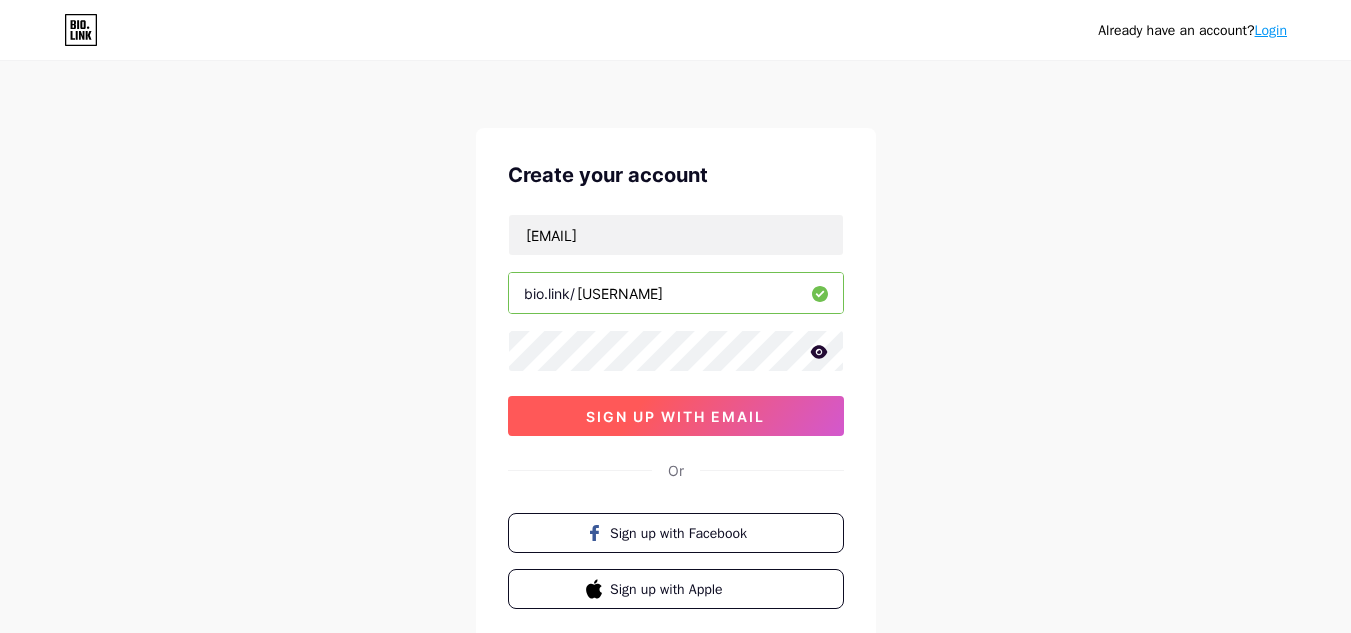 click on "sign up with email" at bounding box center [675, 416] 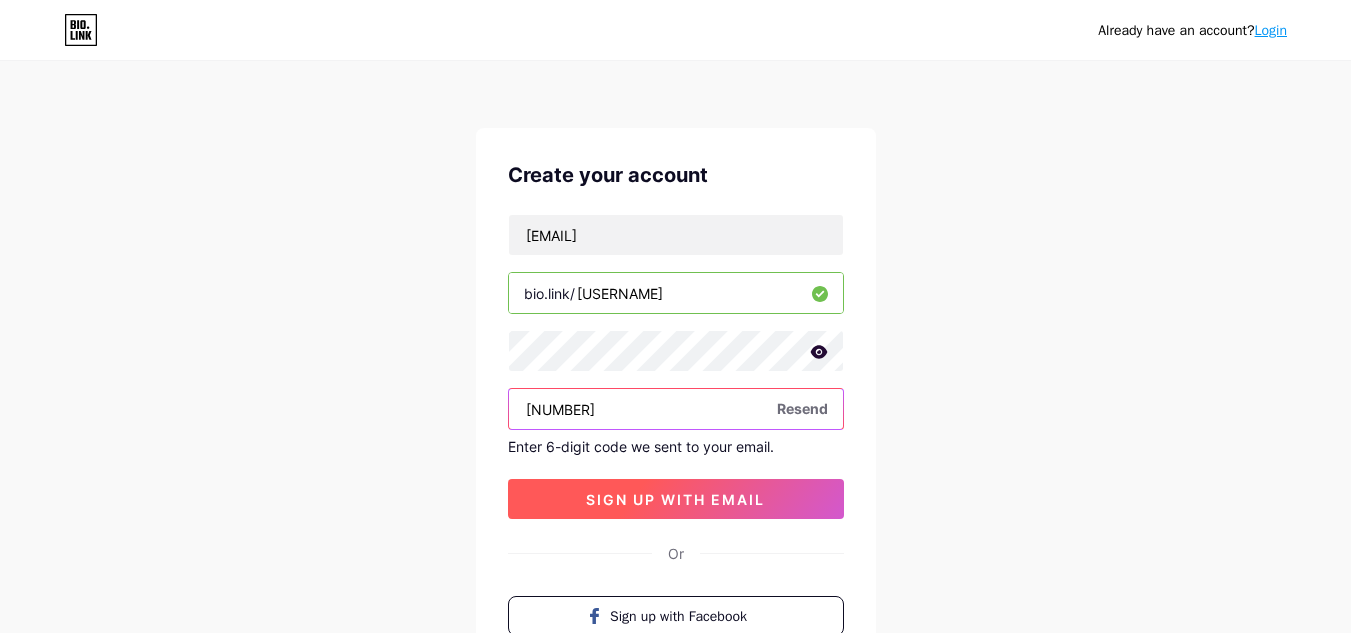 type on "[NUMBER]" 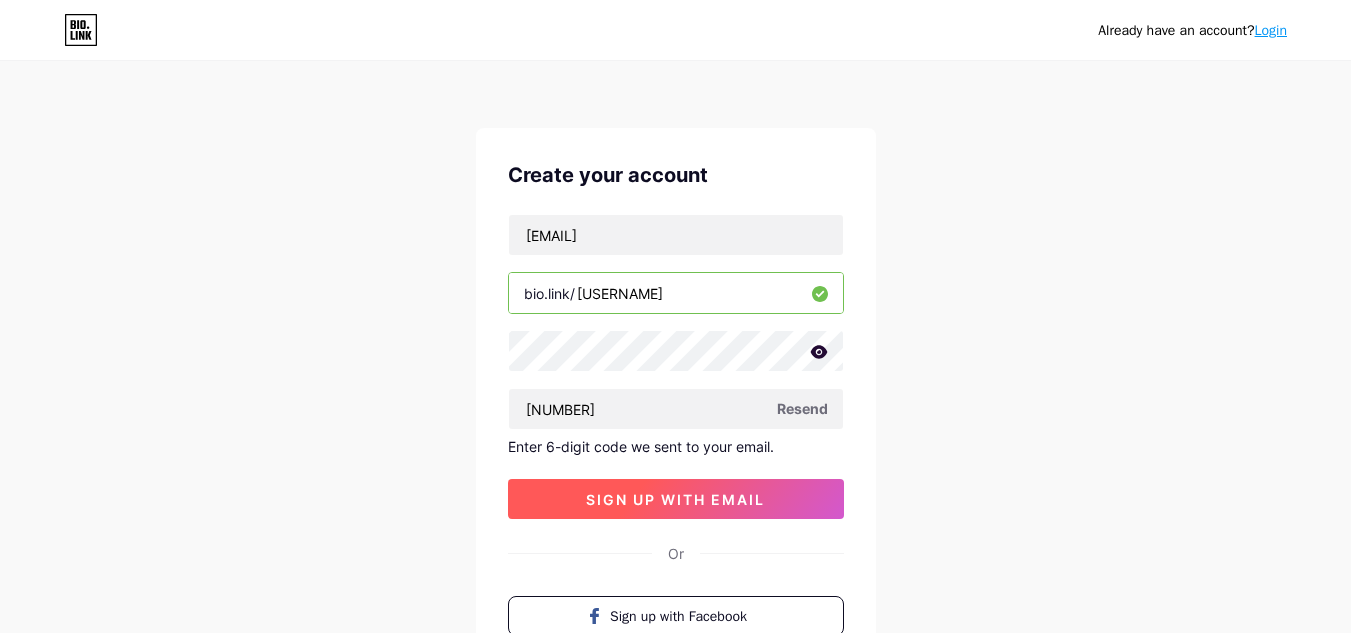click on "sign up with email" at bounding box center [675, 499] 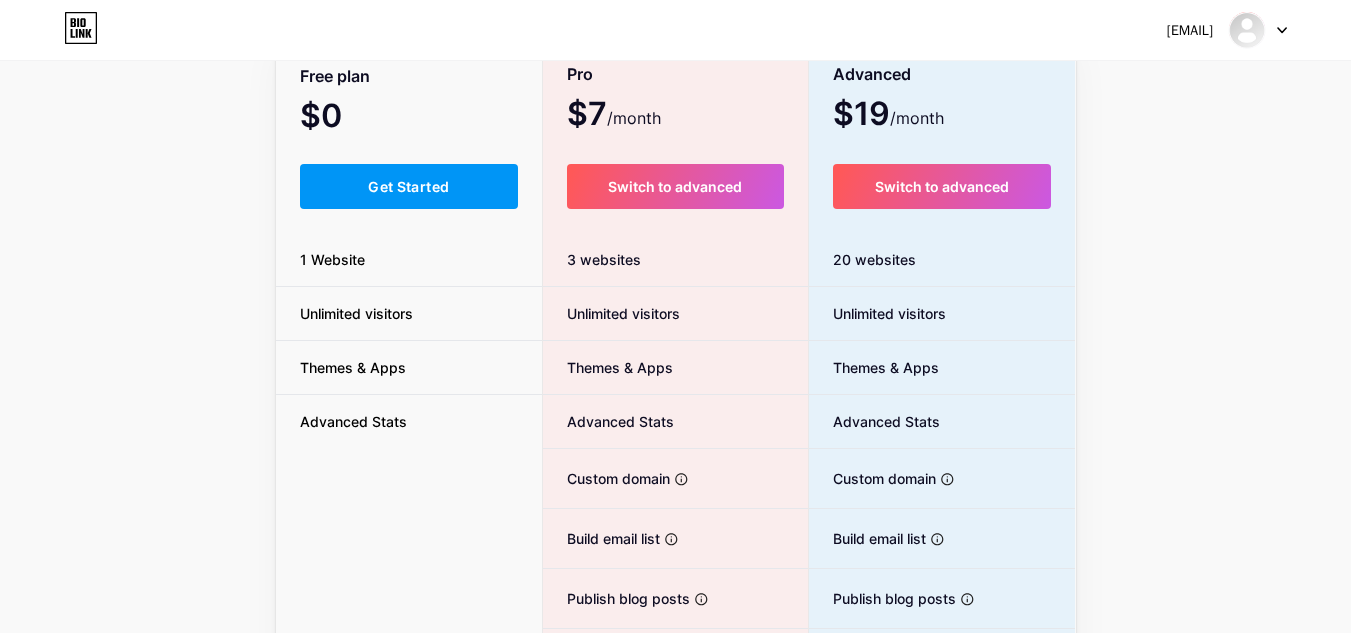 scroll, scrollTop: 156, scrollLeft: 0, axis: vertical 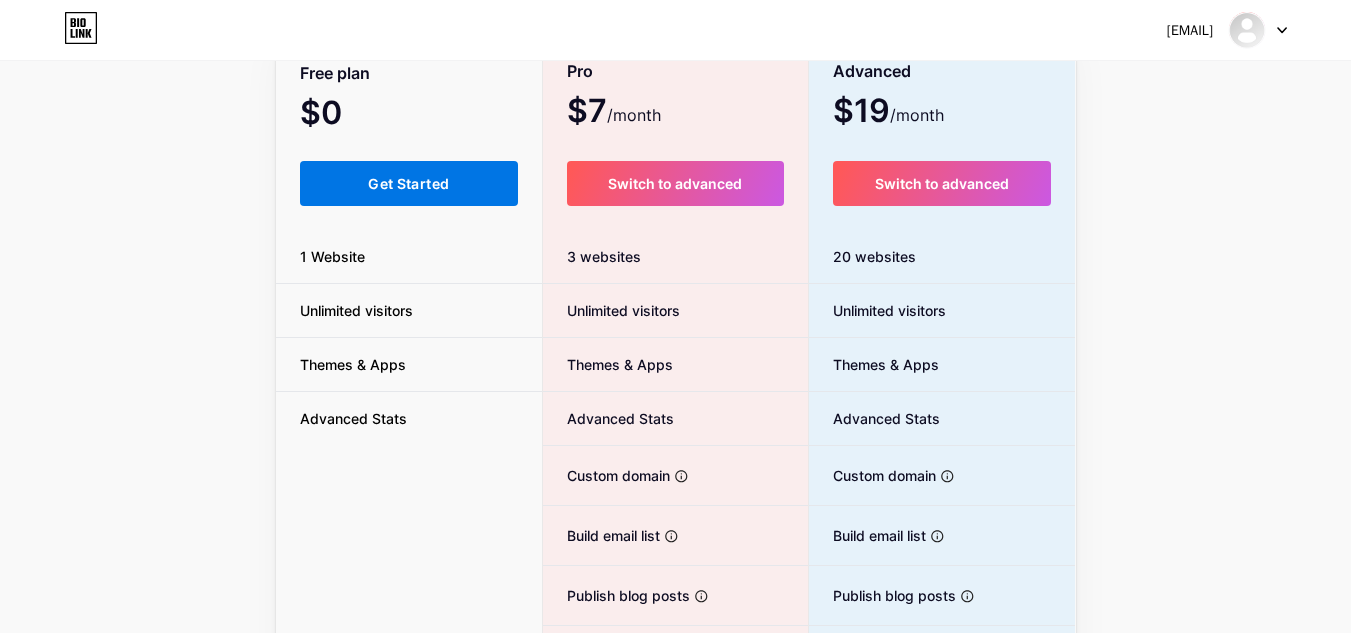 click on "Get Started" at bounding box center [408, 183] 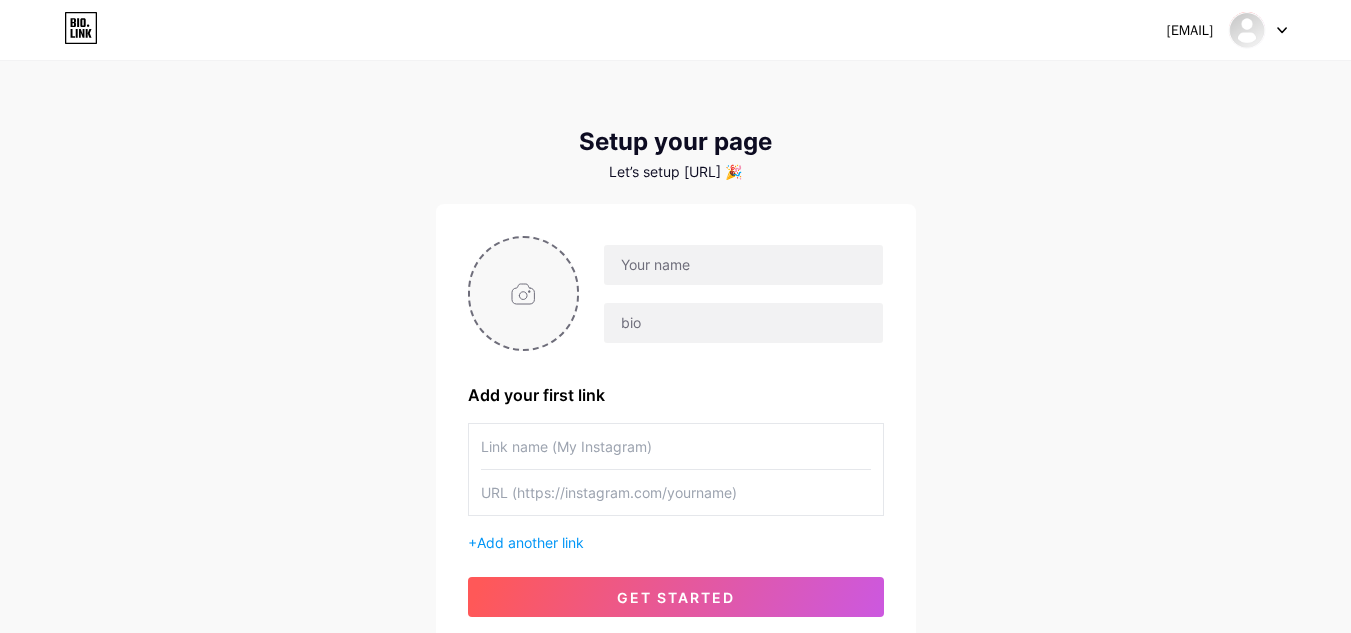 click at bounding box center [524, 293] 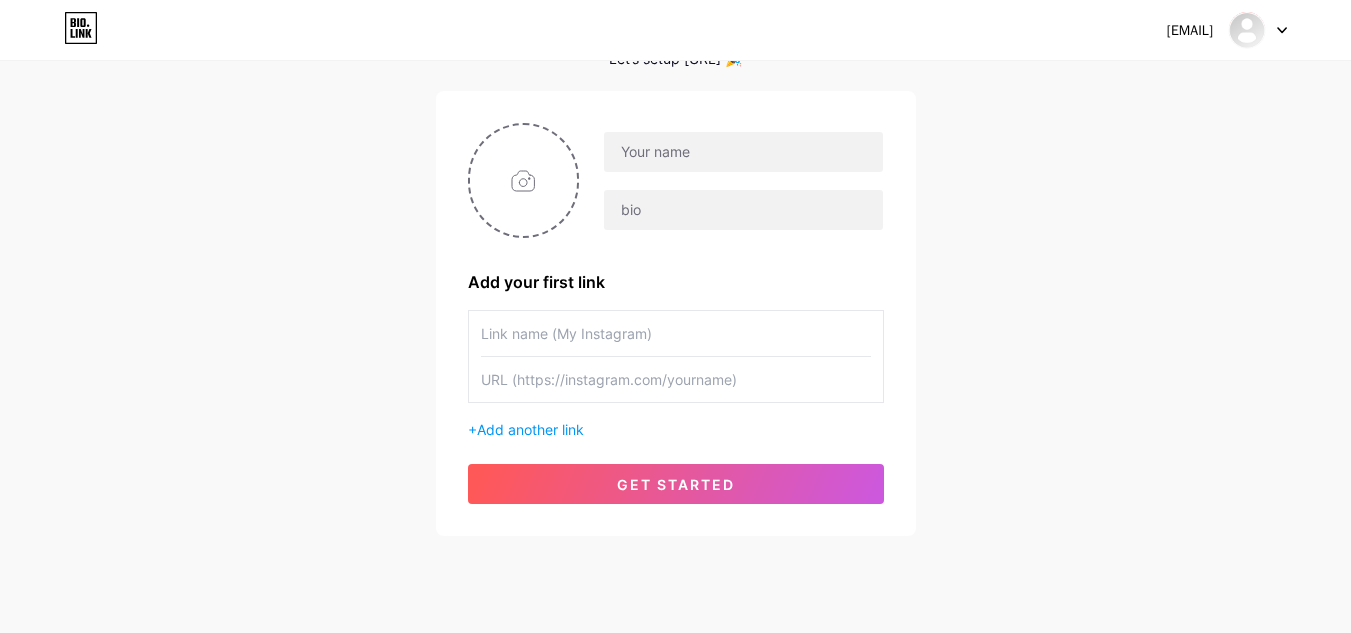 scroll, scrollTop: 124, scrollLeft: 0, axis: vertical 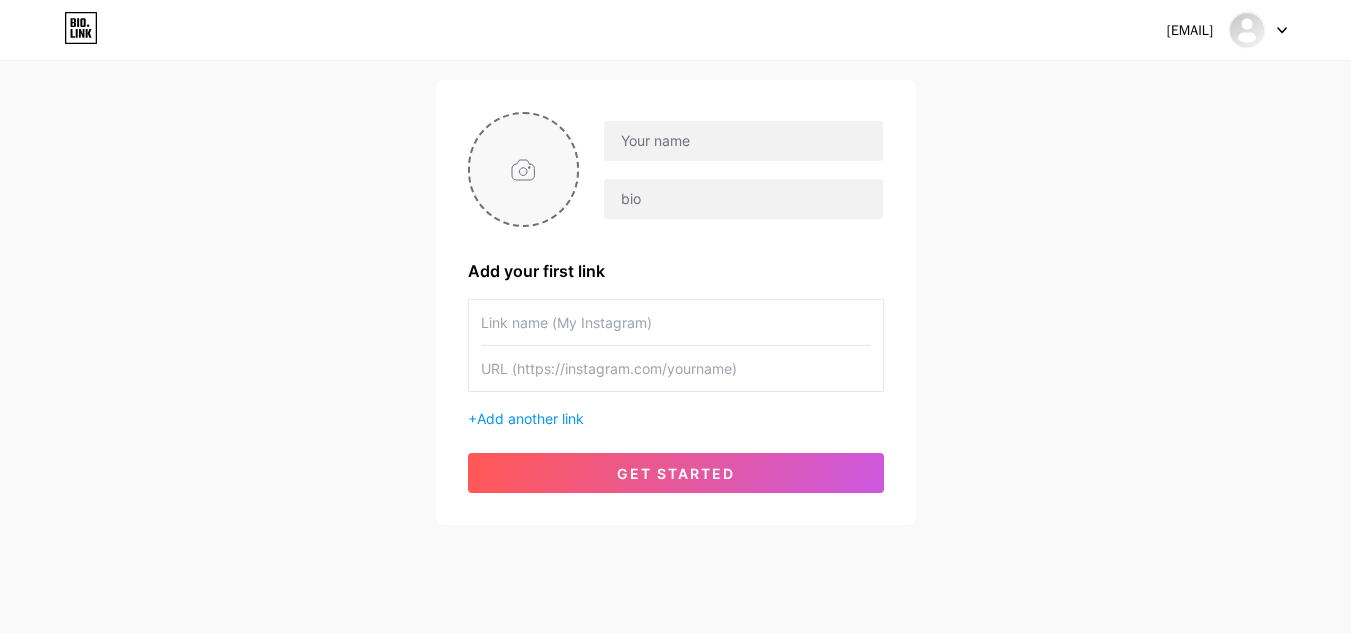 click at bounding box center [524, 169] 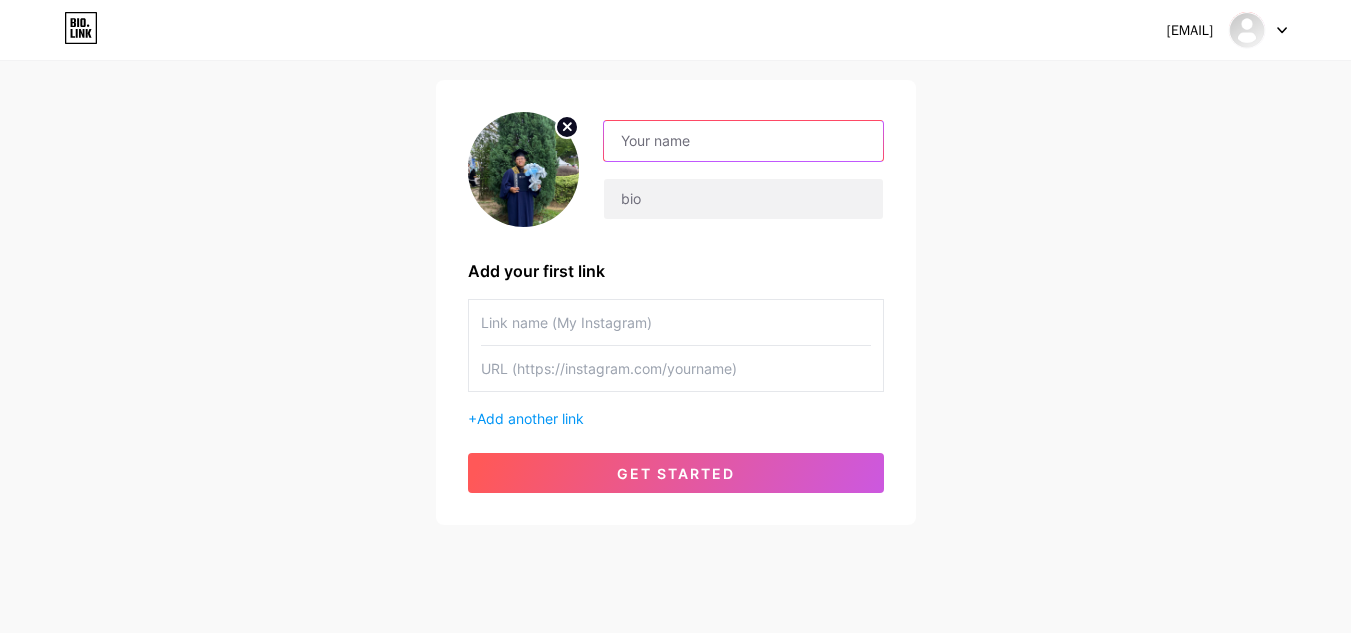 click at bounding box center (743, 141) 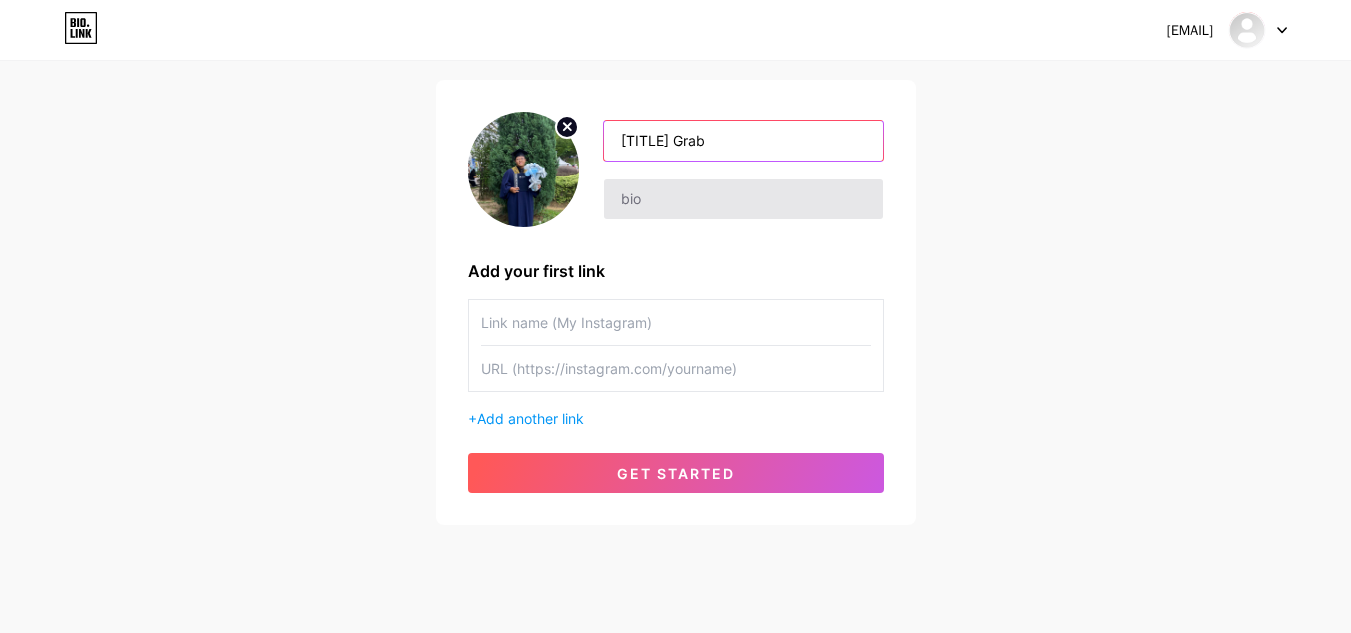 type on "[TITLE] Grab" 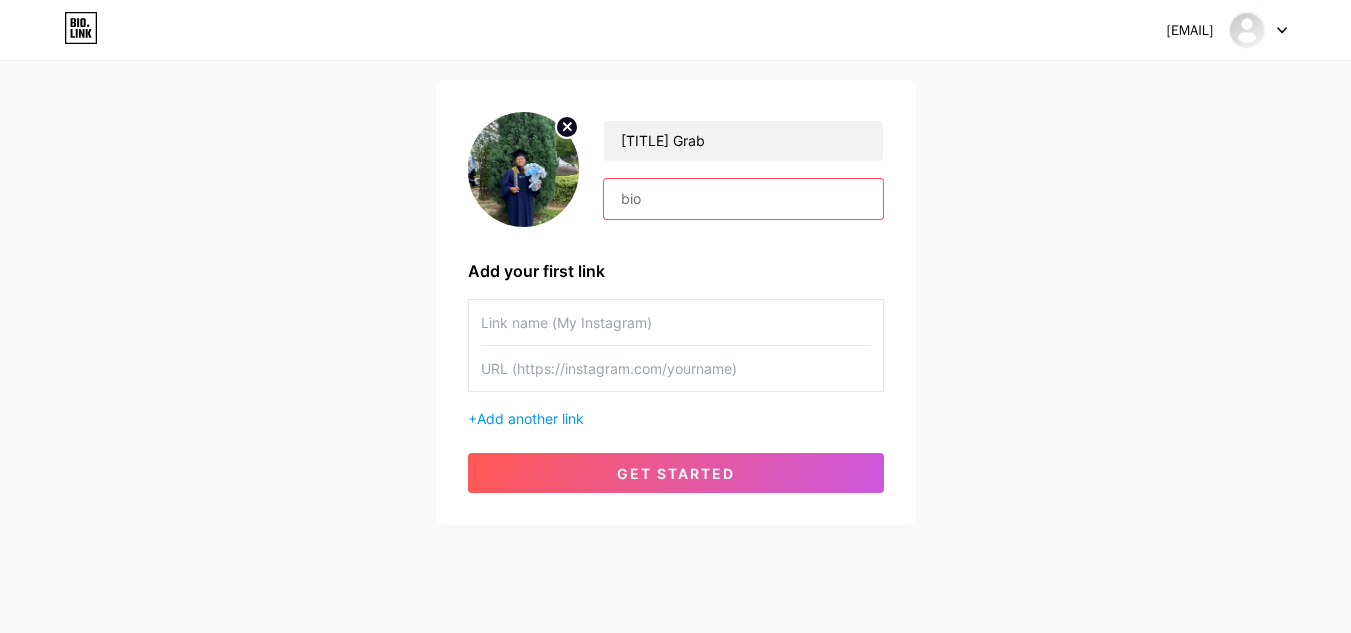 click at bounding box center [743, 199] 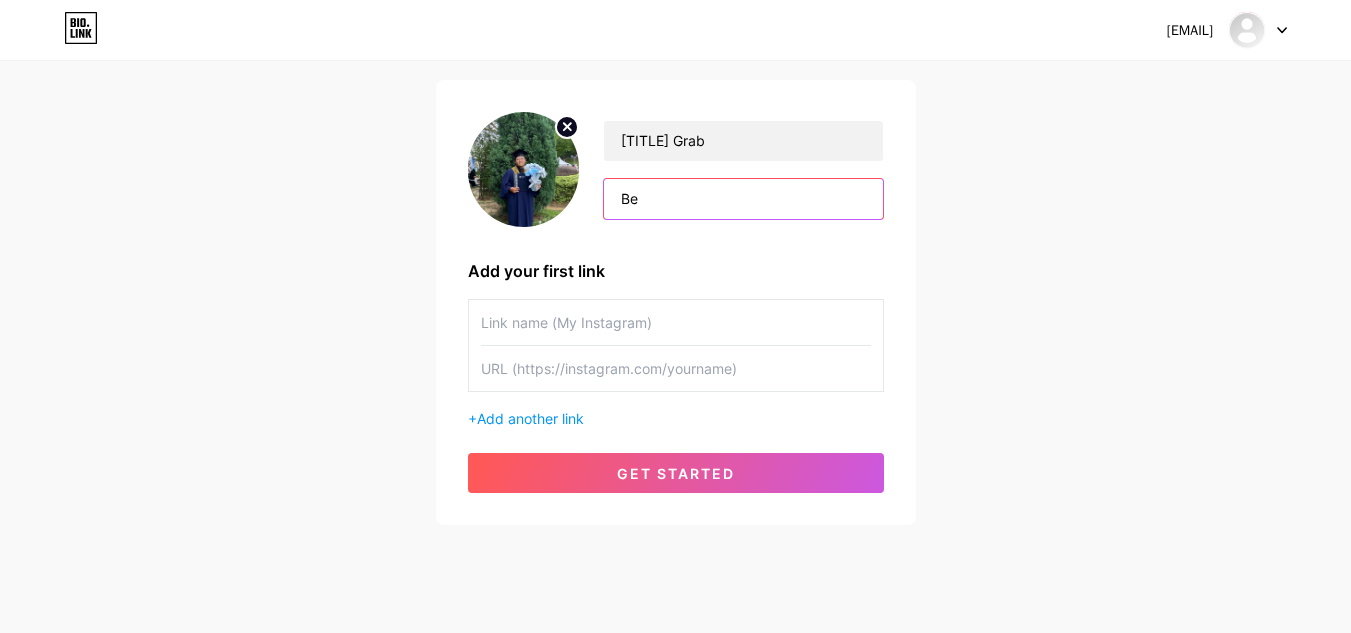 type on "B" 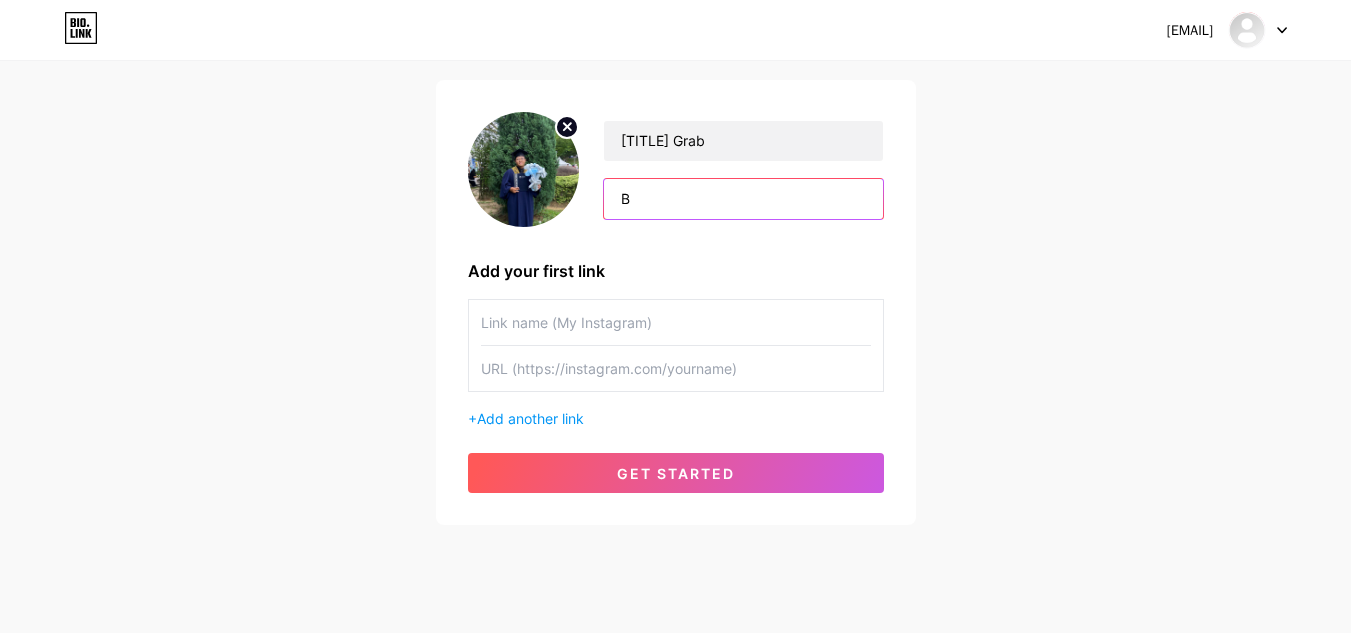 type 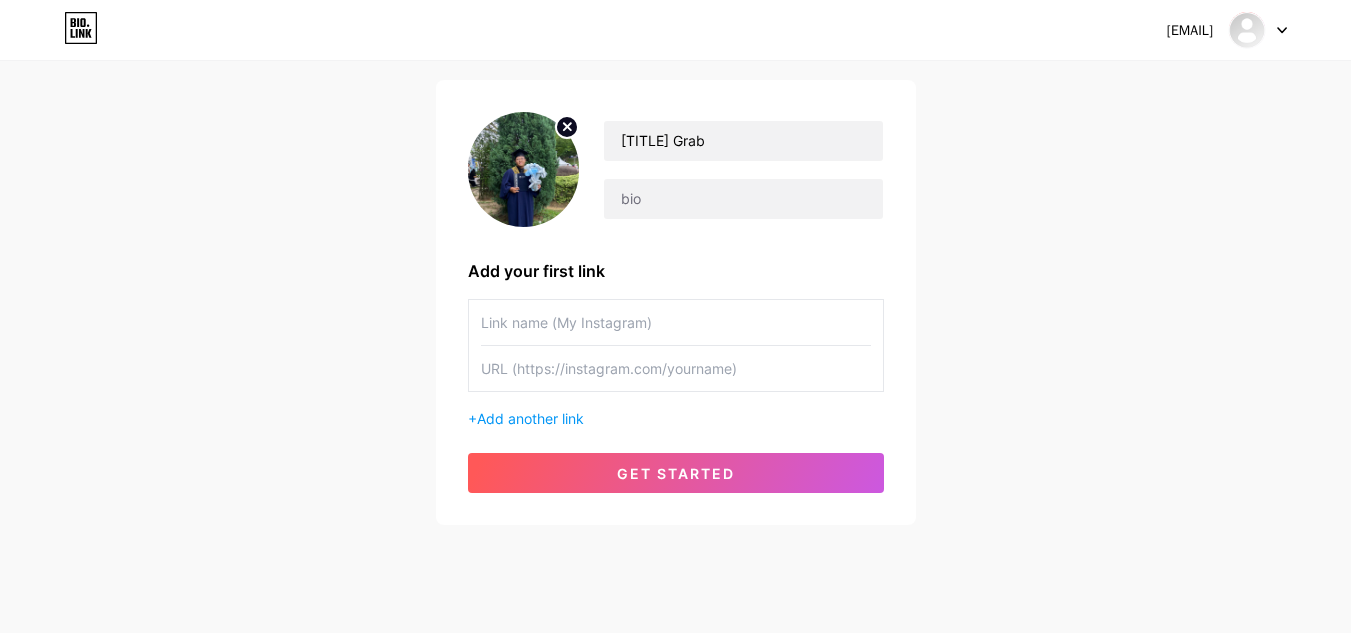 click at bounding box center (676, 322) 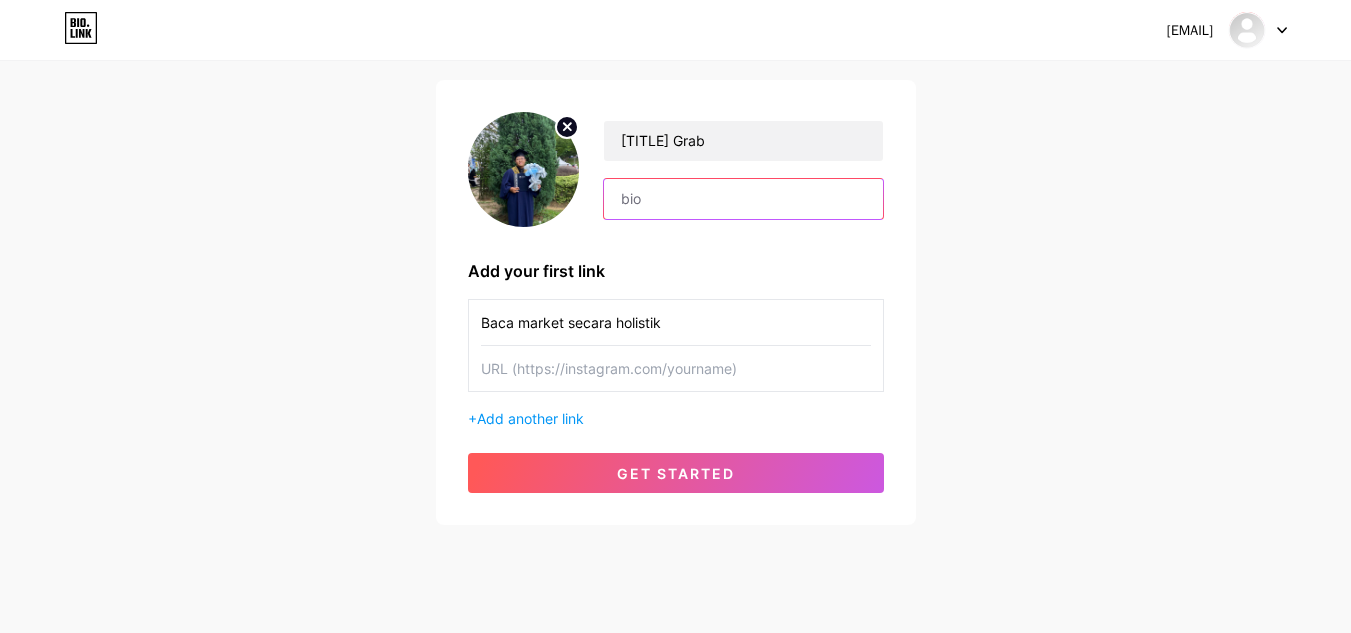 click at bounding box center [743, 199] 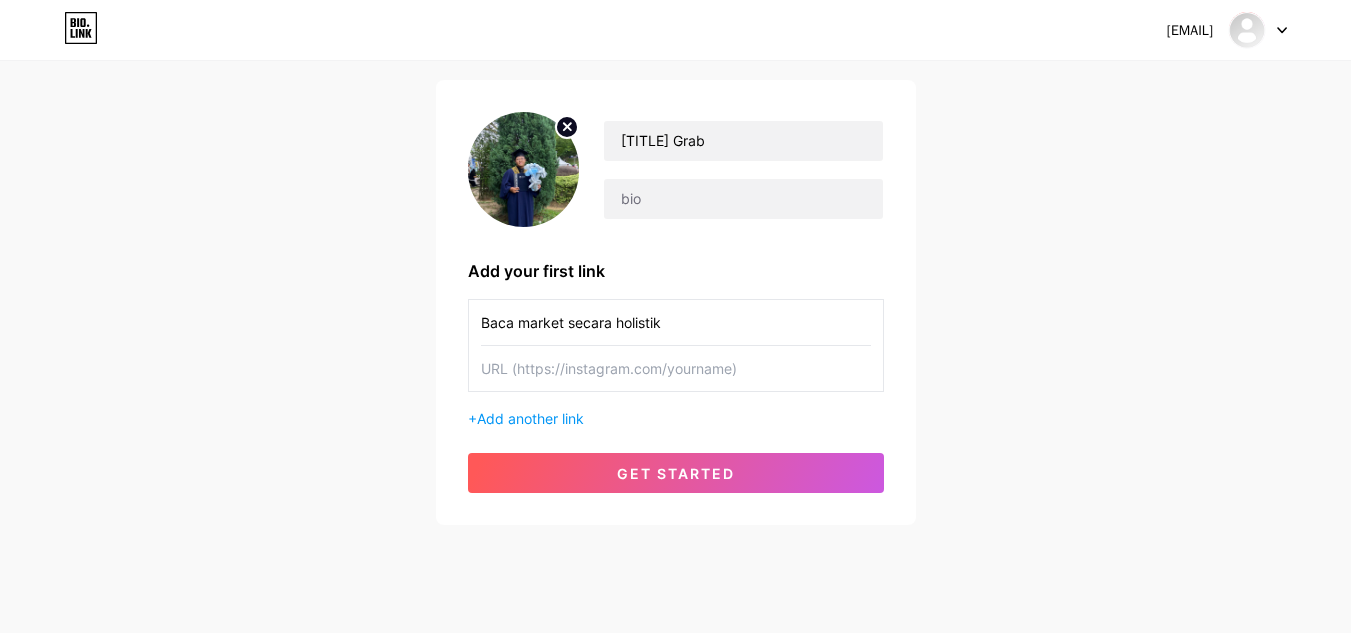 click on "Baca market secara holistik" at bounding box center (676, 322) 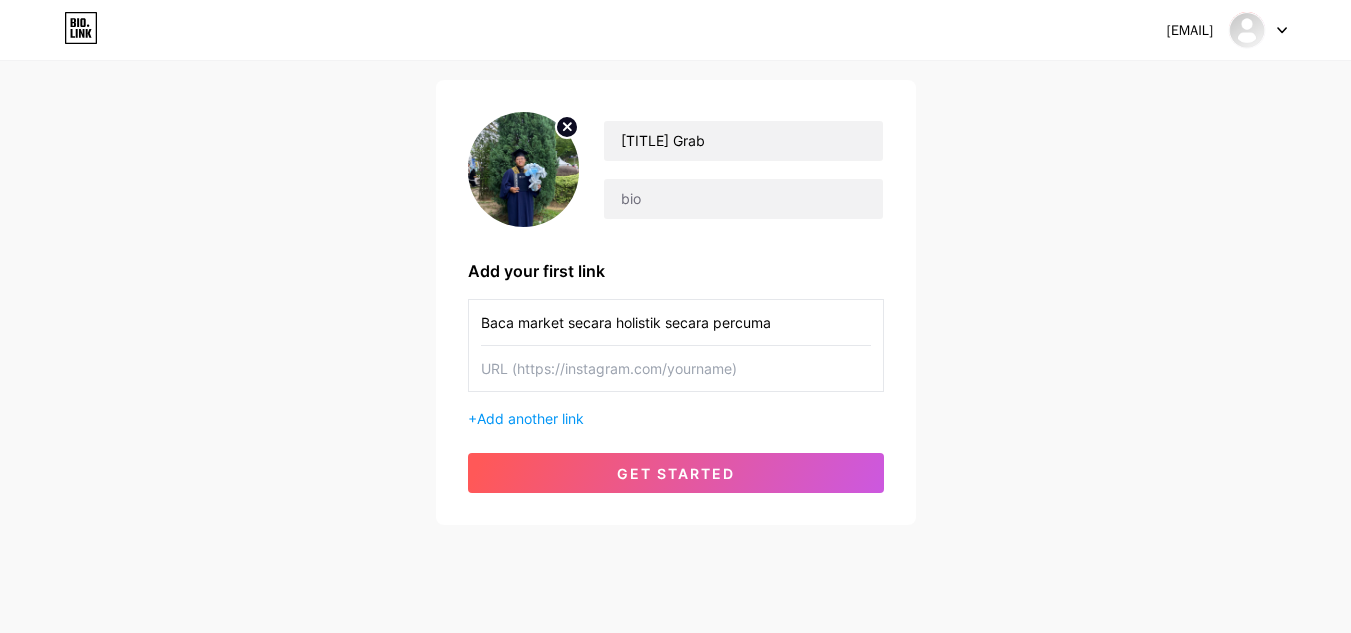 click on "Baca market secara holistik secara percuma" at bounding box center [676, 322] 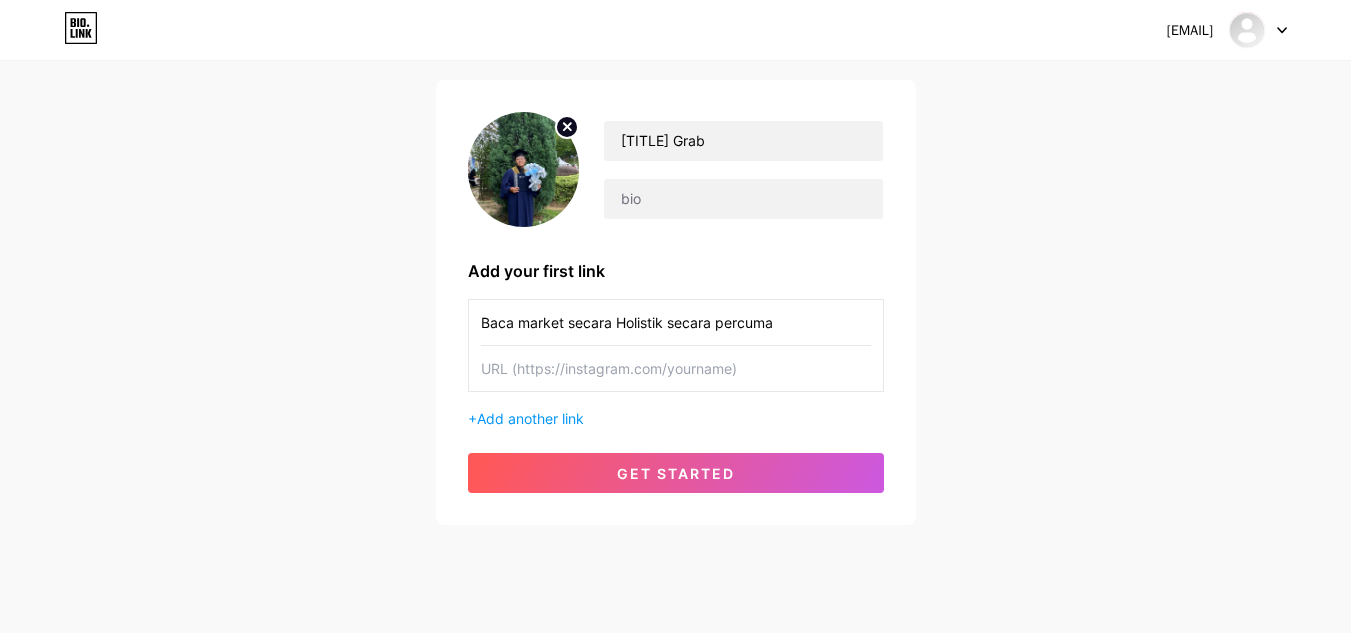 click on "Baca market secara Holistik secara percuma" at bounding box center (676, 322) 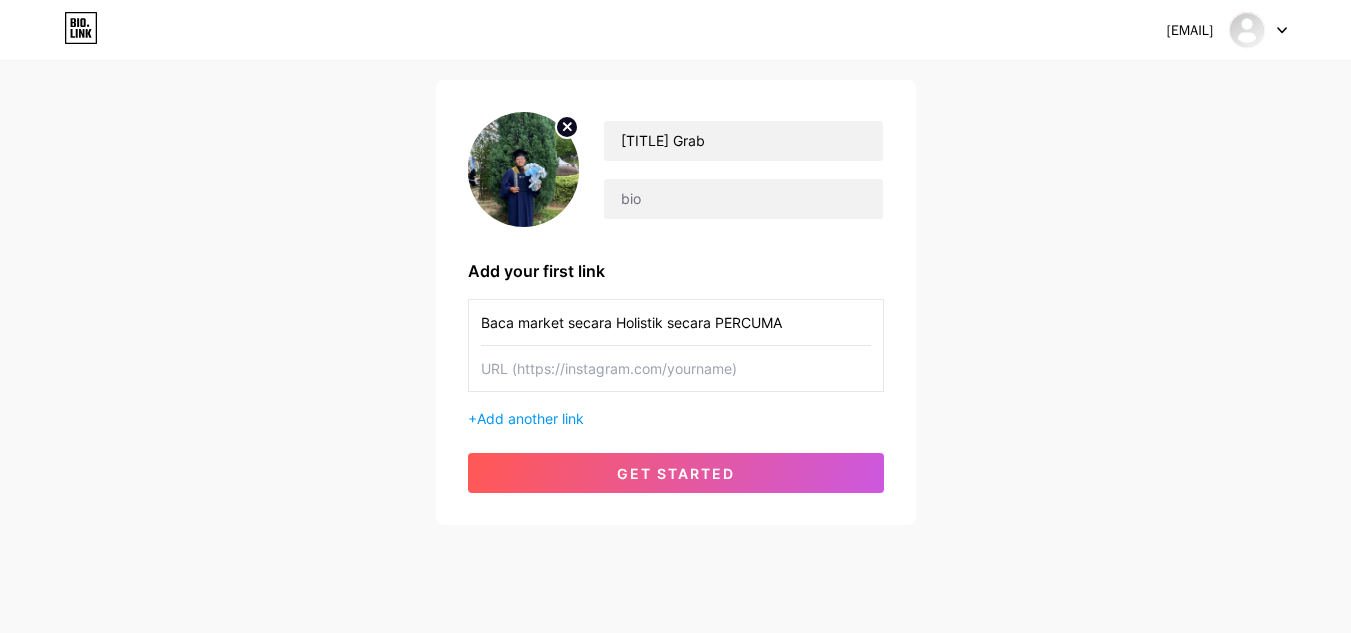 type on "Baca market secara Holistik secara PERCUMA" 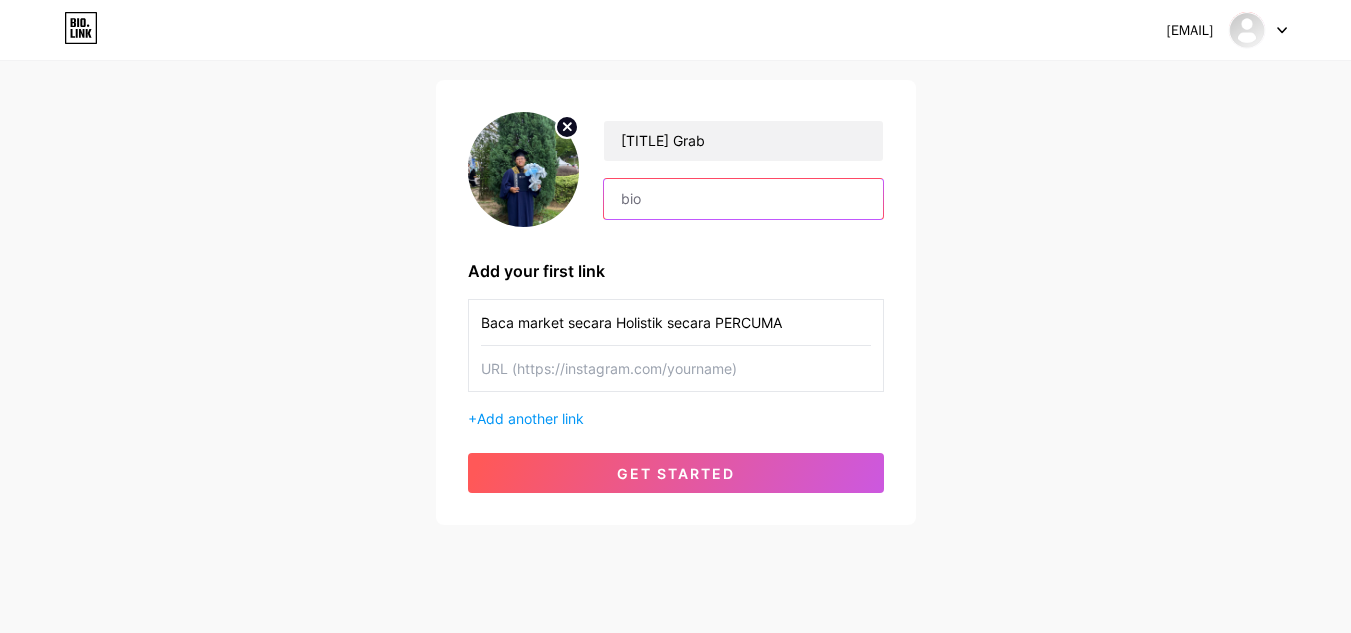 click at bounding box center [743, 199] 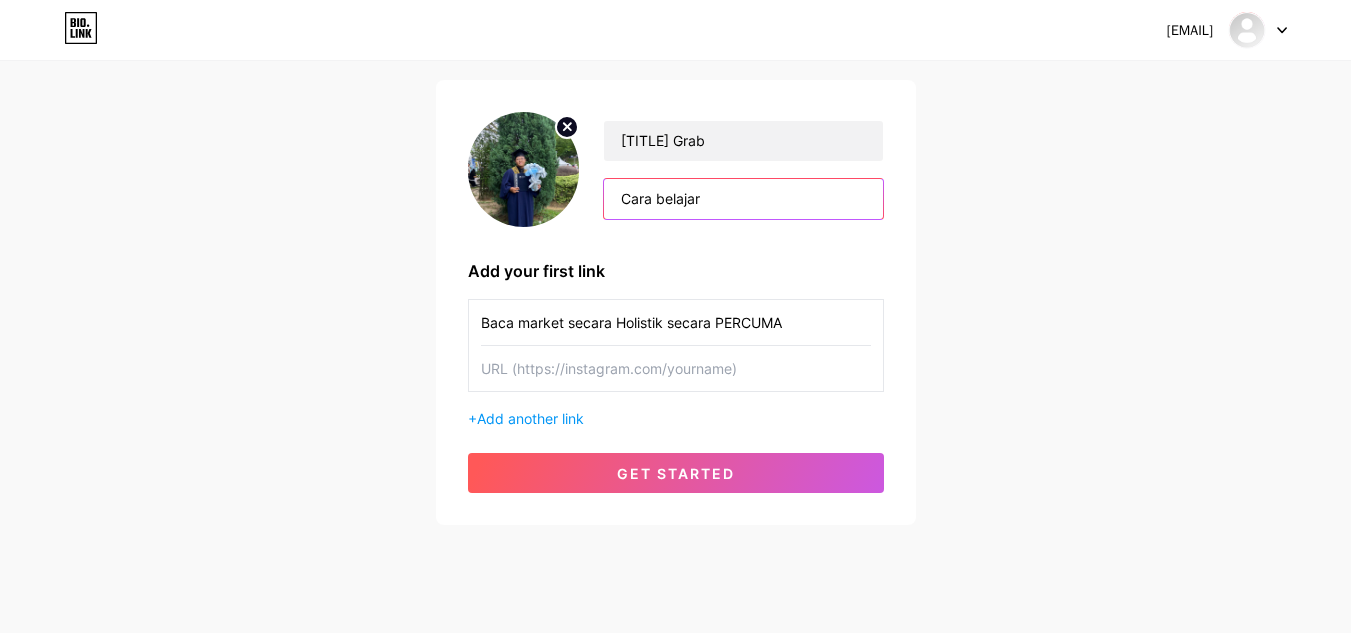 type on "Cara belajar" 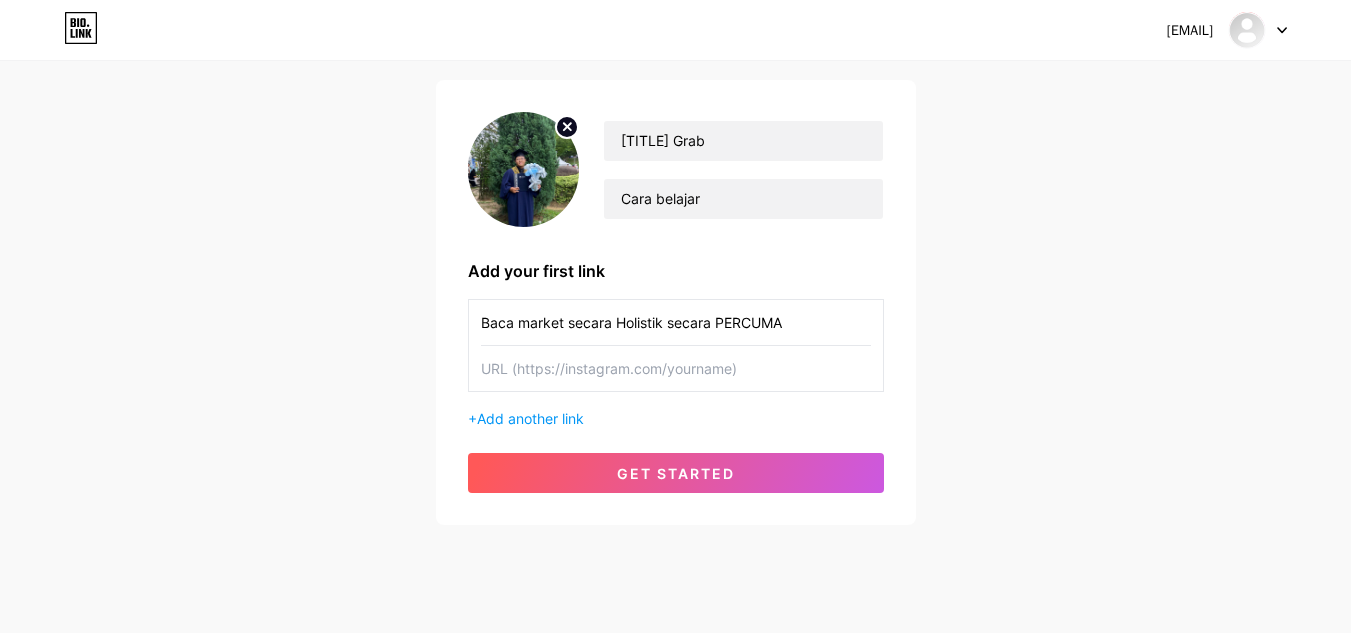 click on "Baca market secara Holistik secara PERCUMA" at bounding box center [676, 322] 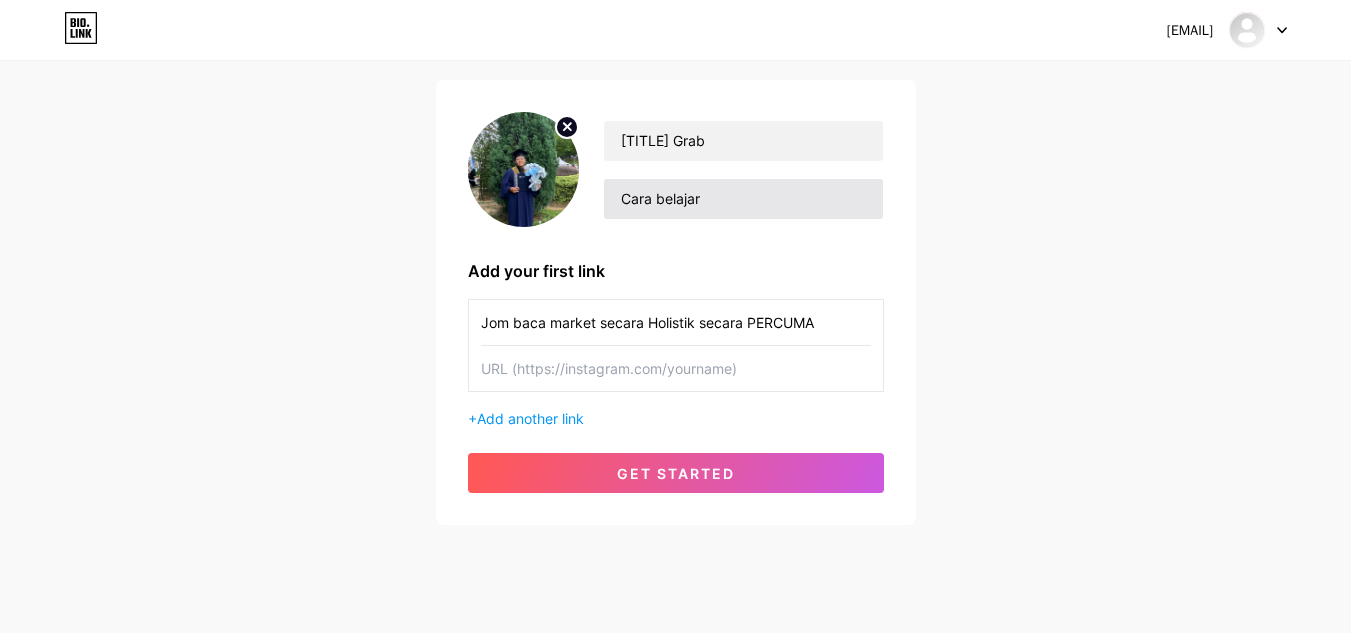 type on "Jom baca market secara Holistik secara PERCUMA" 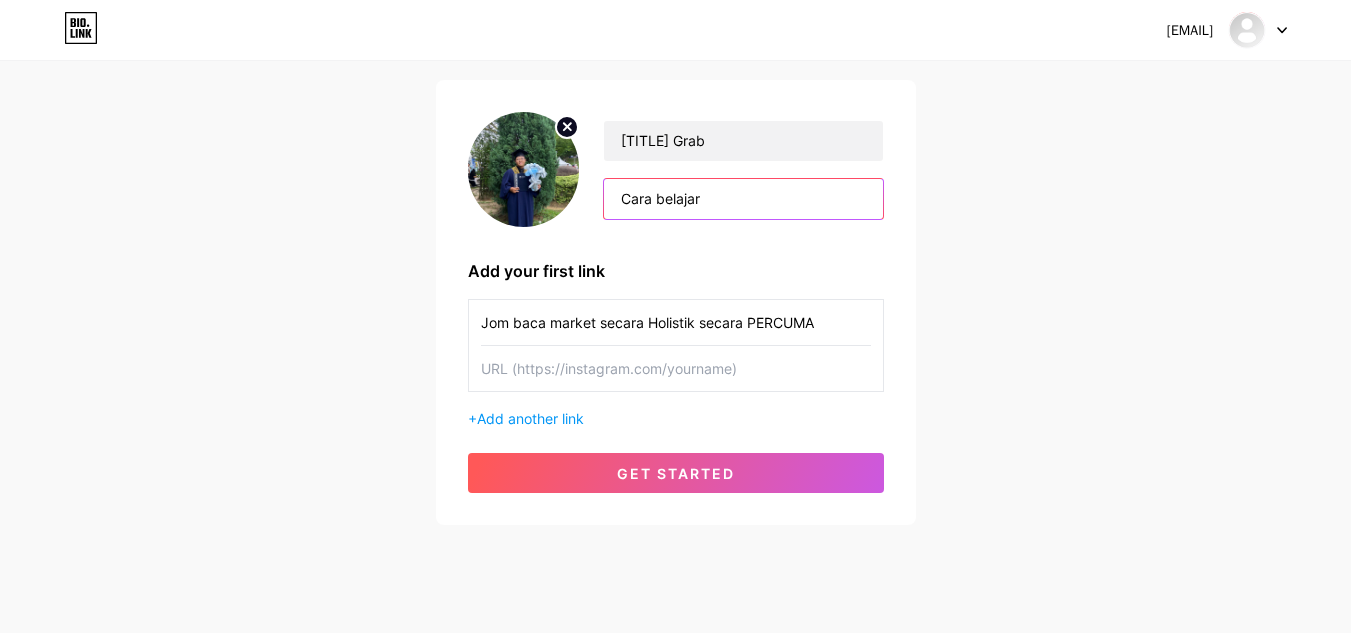 click on "Cara belajar" at bounding box center (743, 199) 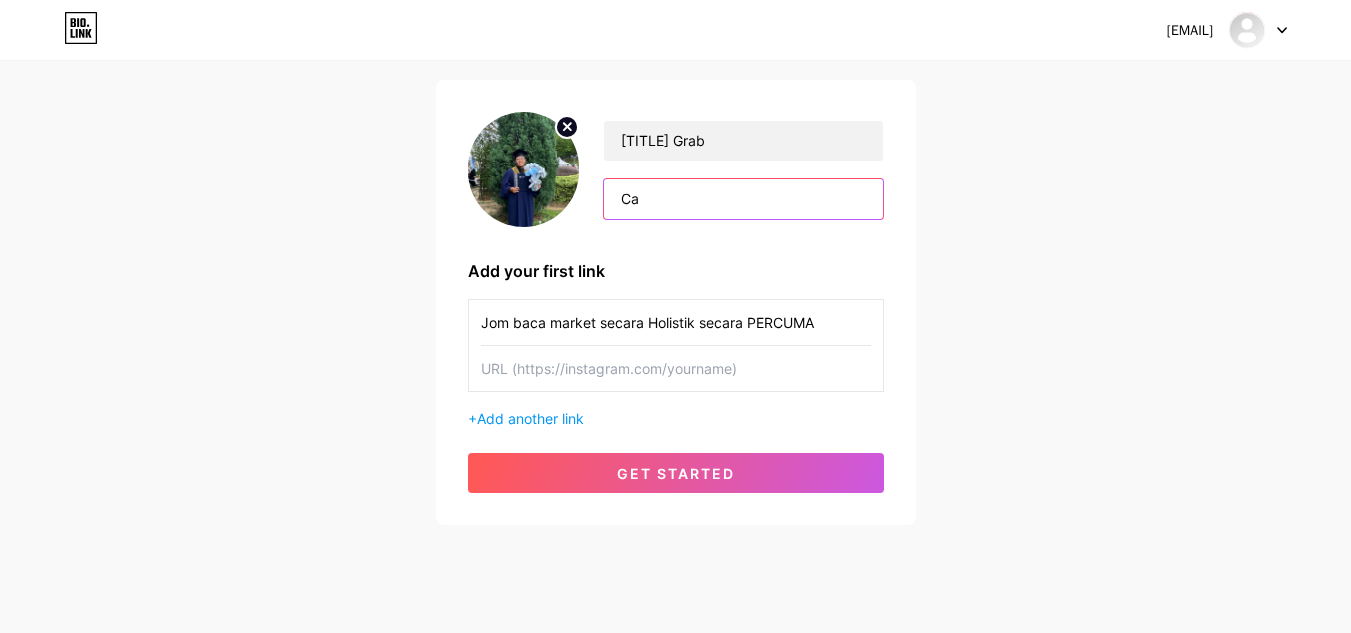 type on "C" 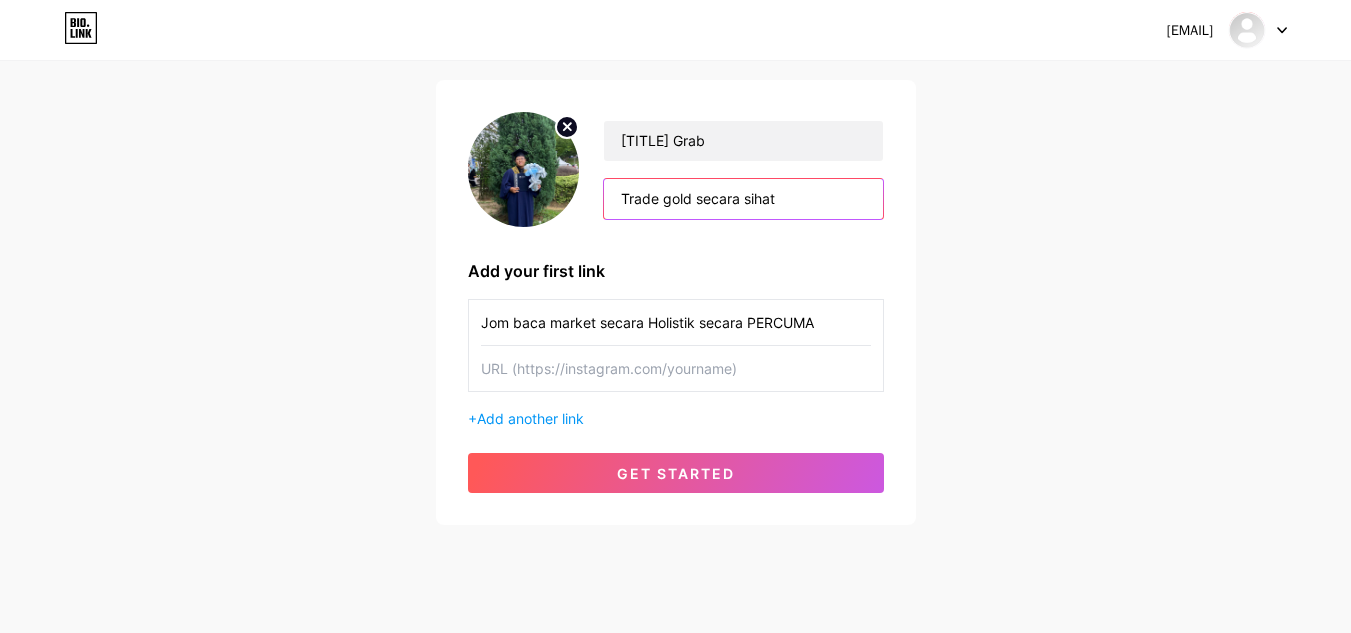 type on "Trade gold secara sihat" 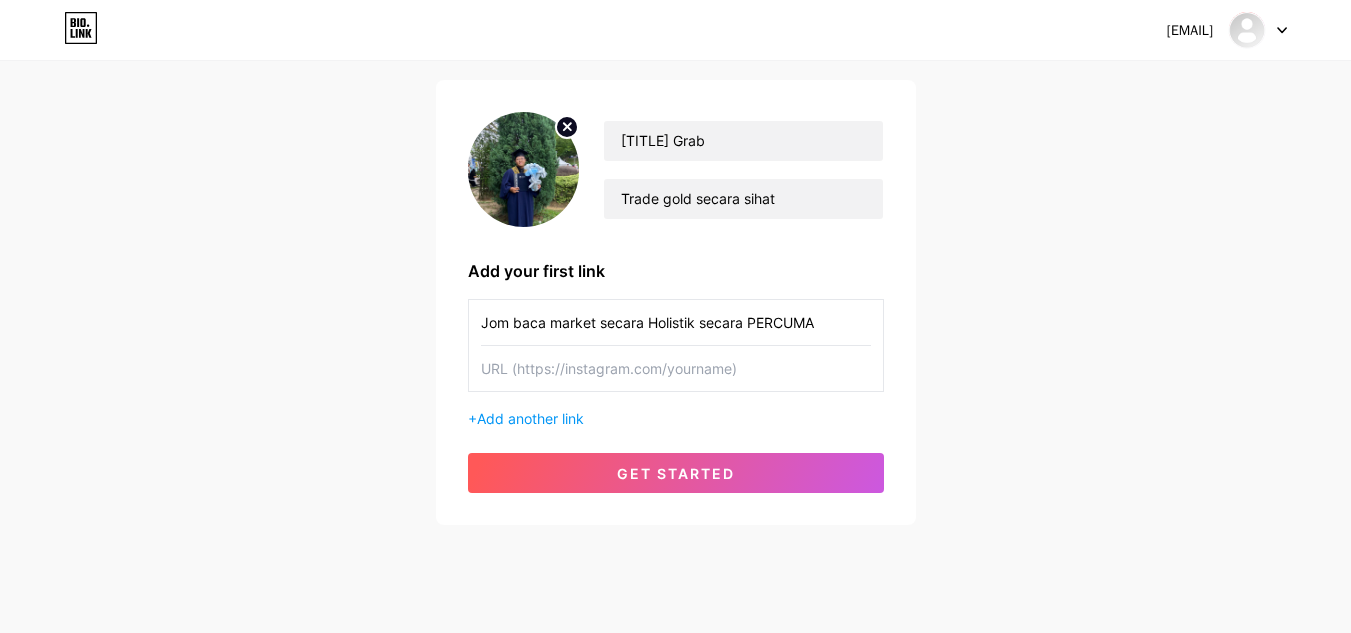click on "Jom baca market secara Holistik secara PERCUMA" at bounding box center [676, 322] 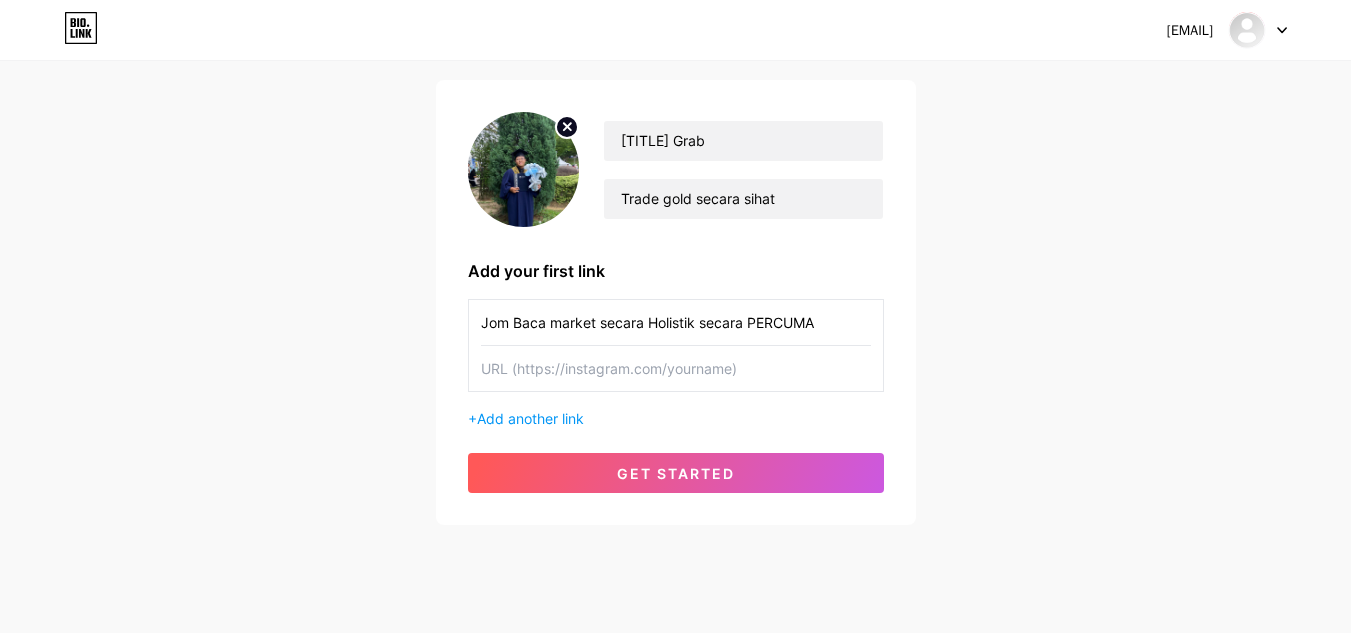 click on "Jom Baca market secara Holistik secara PERCUMA" at bounding box center [676, 322] 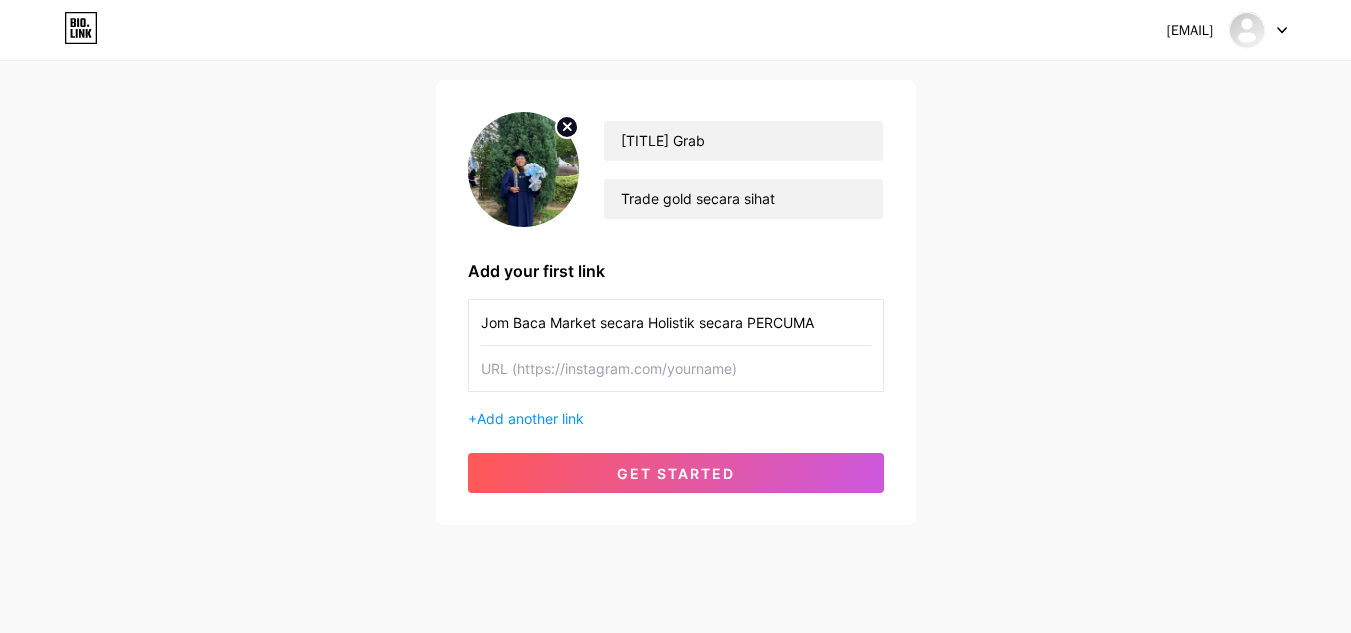 click on "Jom Baca Market secara Holistik secara PERCUMA" at bounding box center (676, 322) 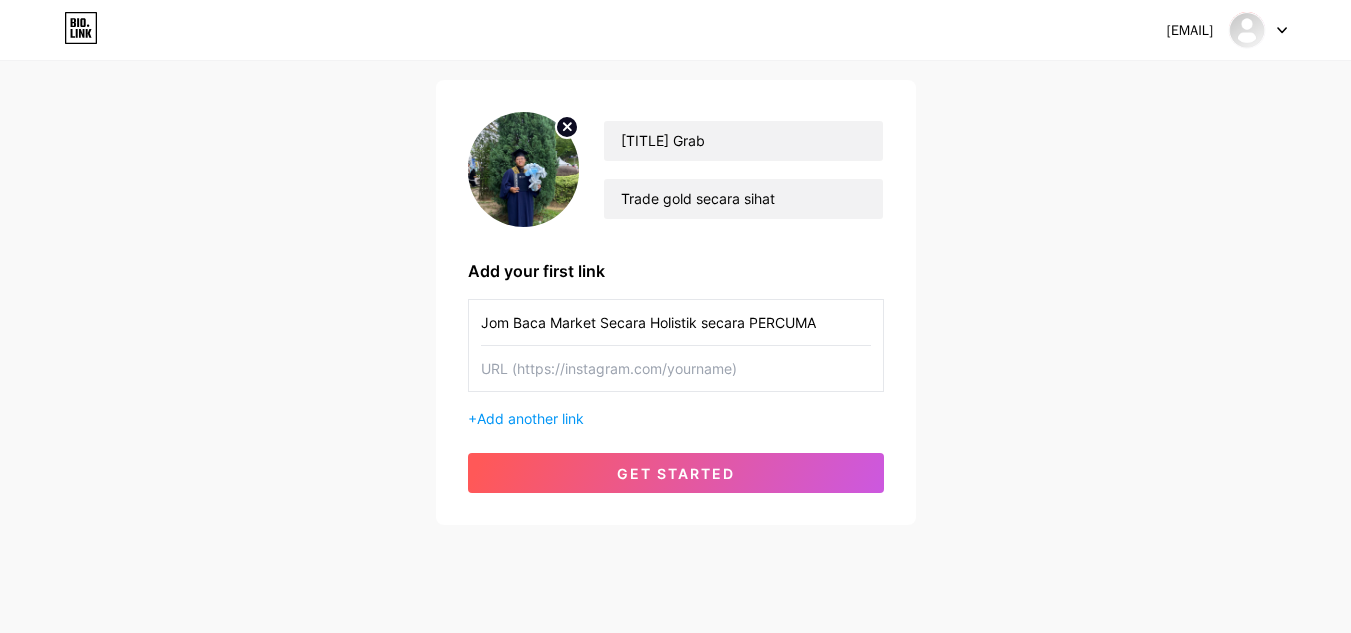 click on "Jom Baca Market Secara Holistik secara PERCUMA" at bounding box center (676, 322) 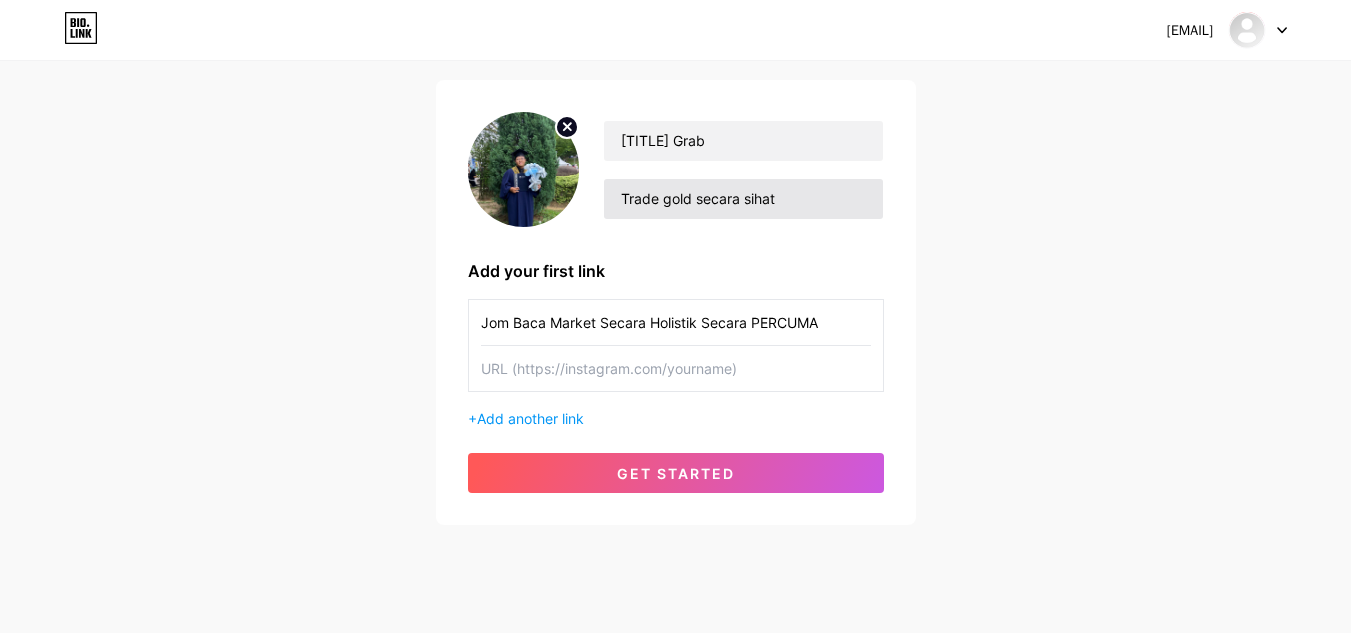 type on "Jom Baca Market Secara Holistik Secara PERCUMA" 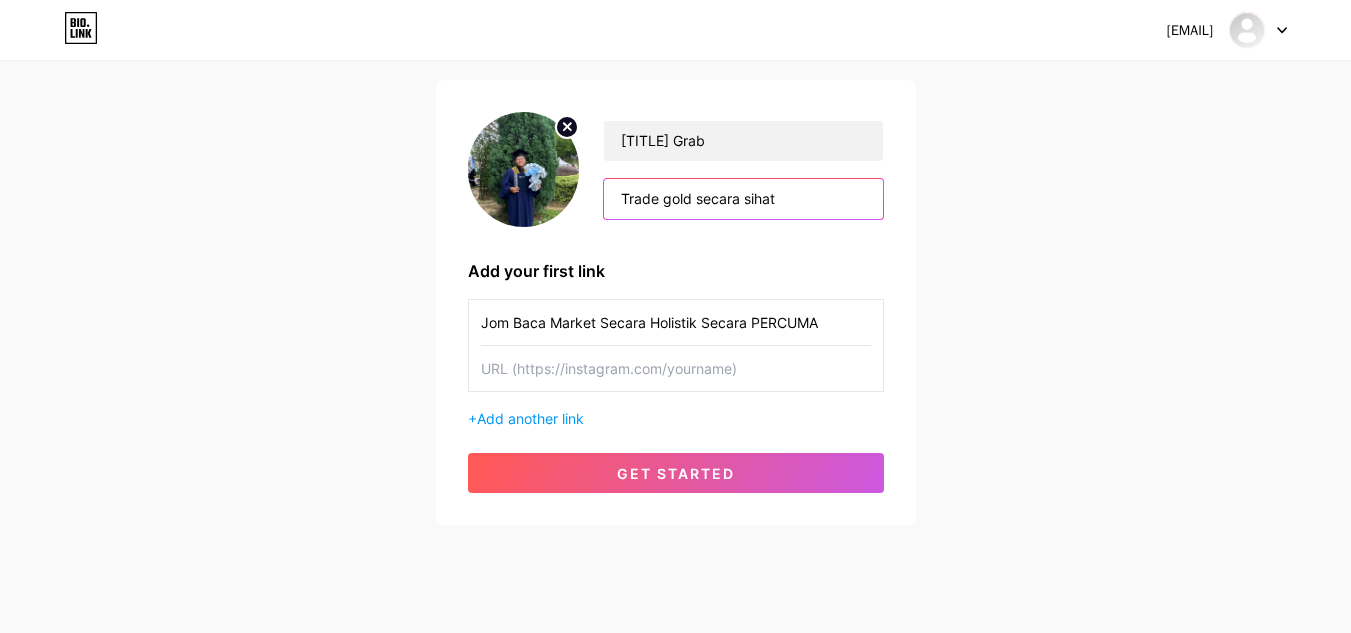 click on "Trade gold secara sihat" at bounding box center (743, 199) 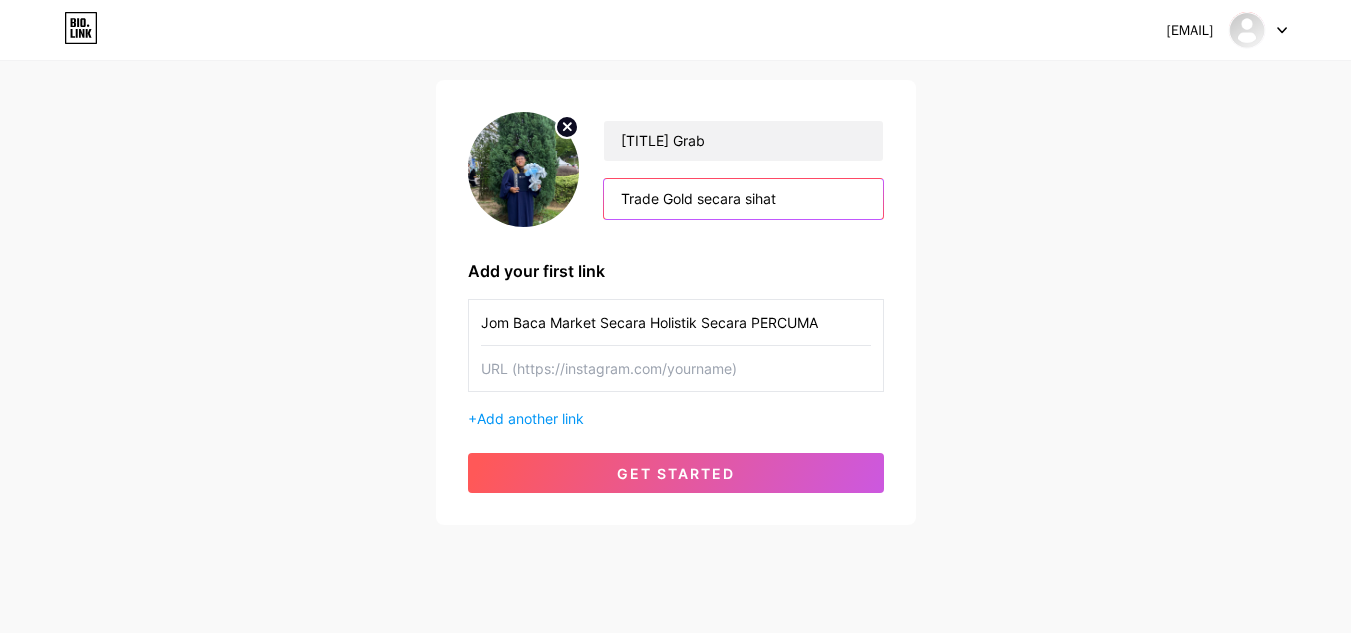 click on "Trade Gold secara sihat" at bounding box center (743, 199) 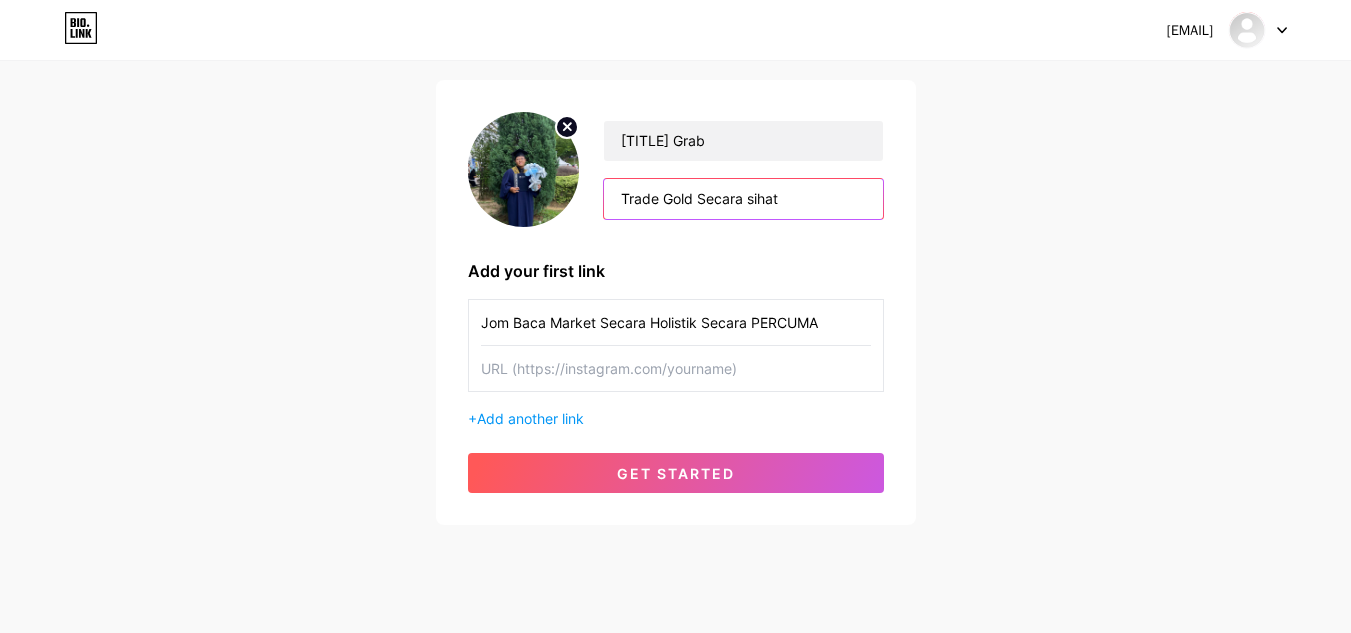 click on "Trade Gold Secara sihat" at bounding box center (743, 199) 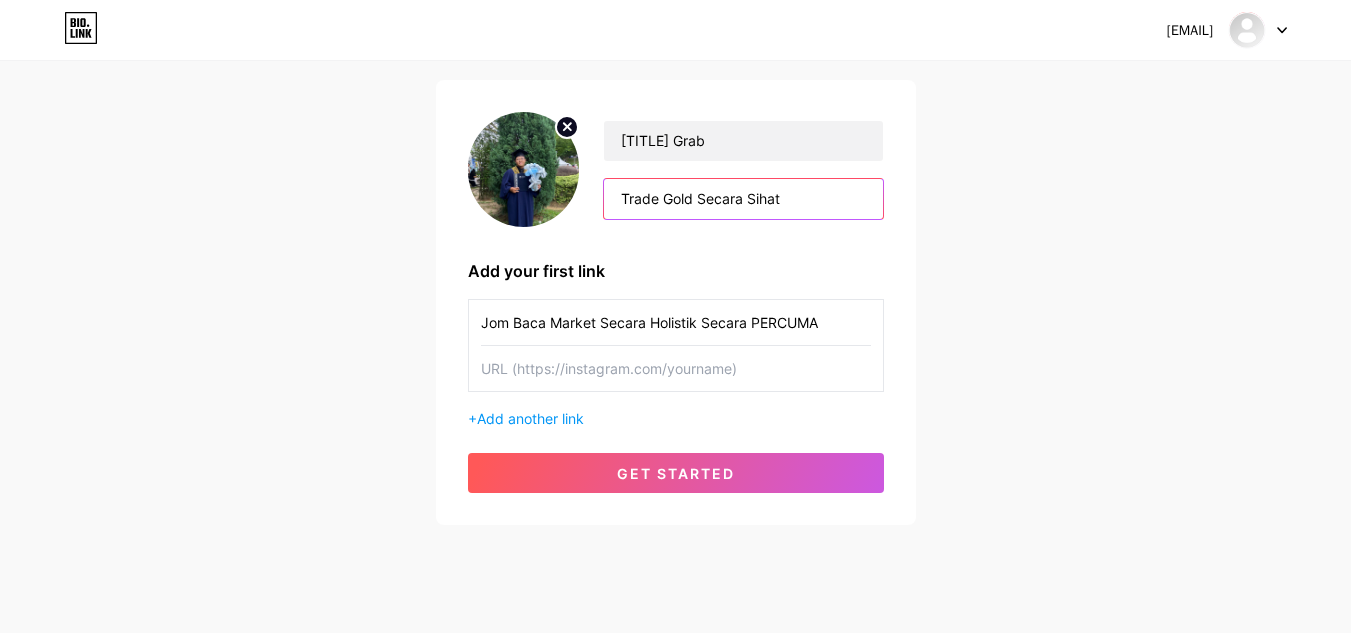 type on "Trade Gold Secara Sihat" 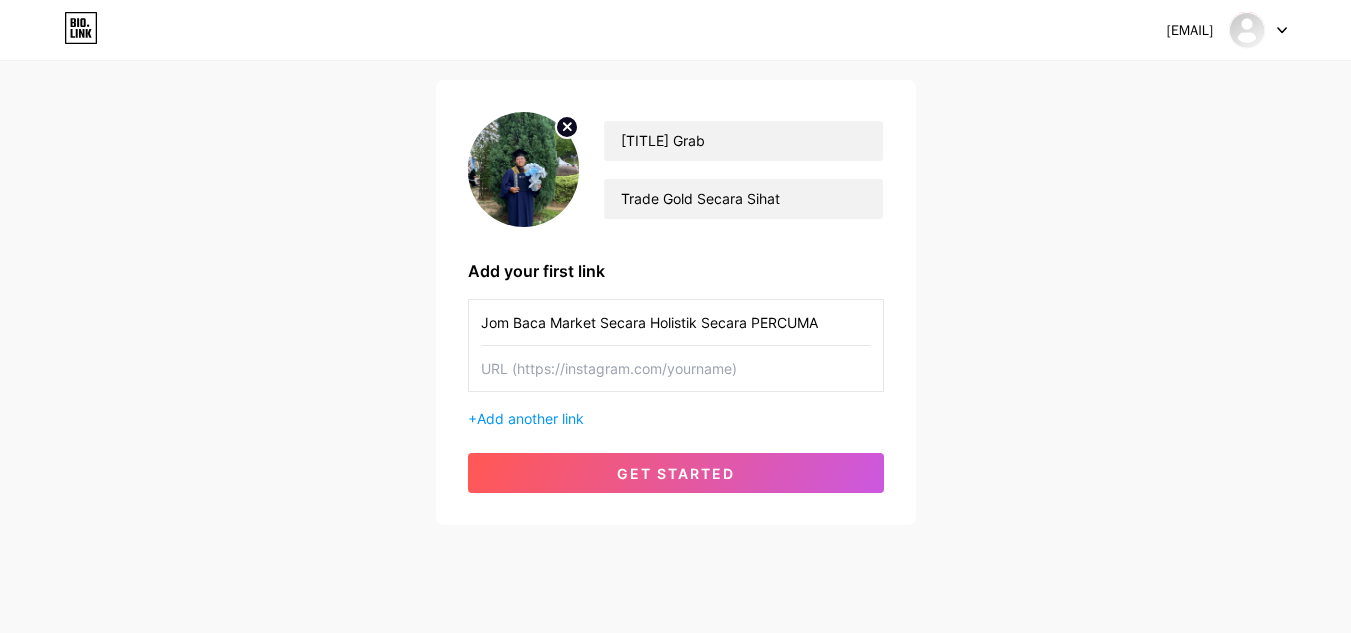 click at bounding box center (676, 368) 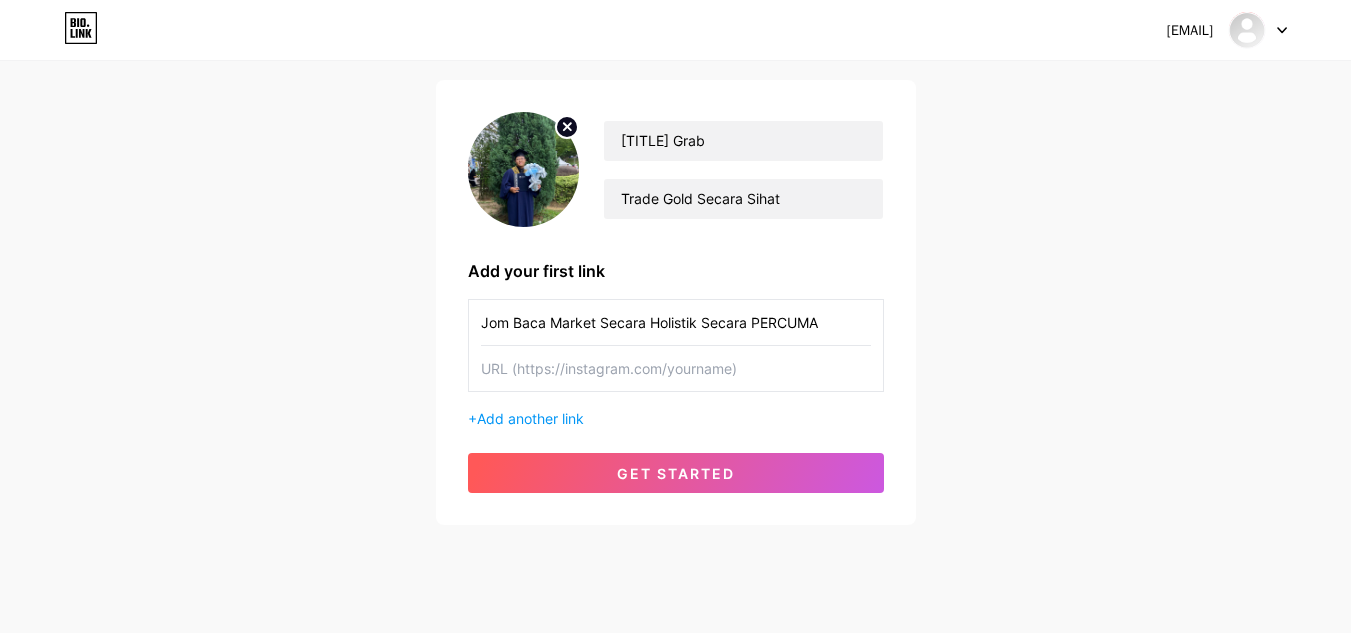 paste on "[URL]" 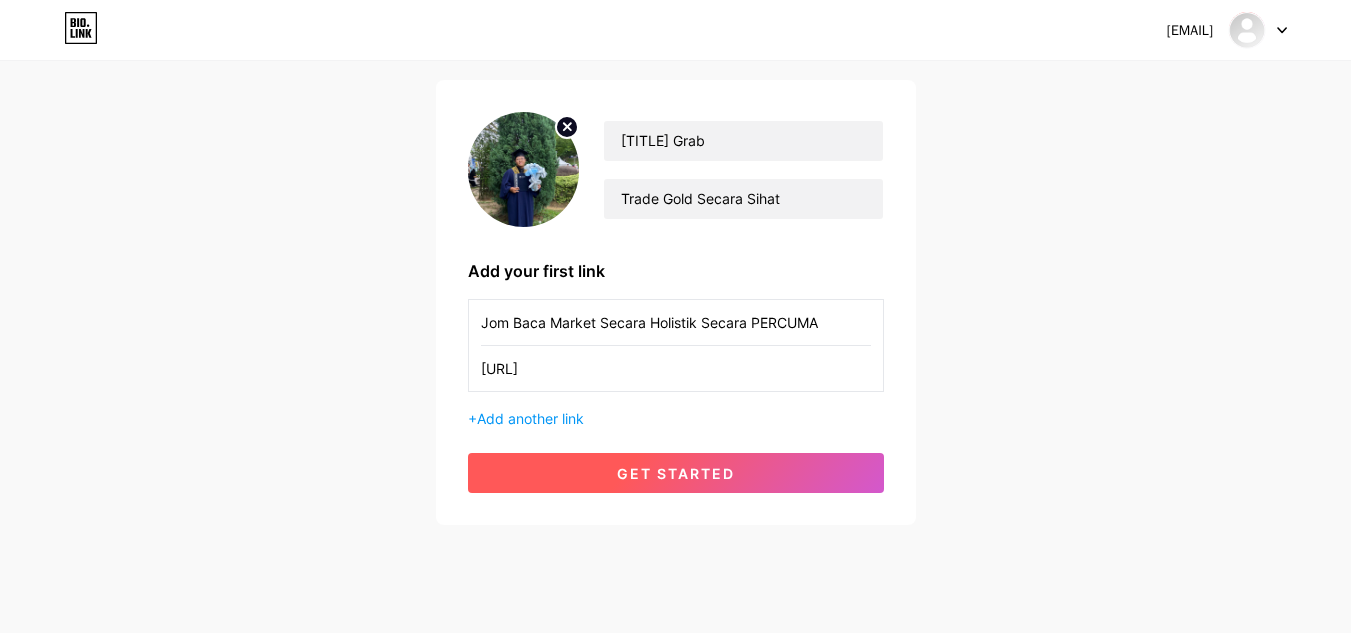 type on "[URL]" 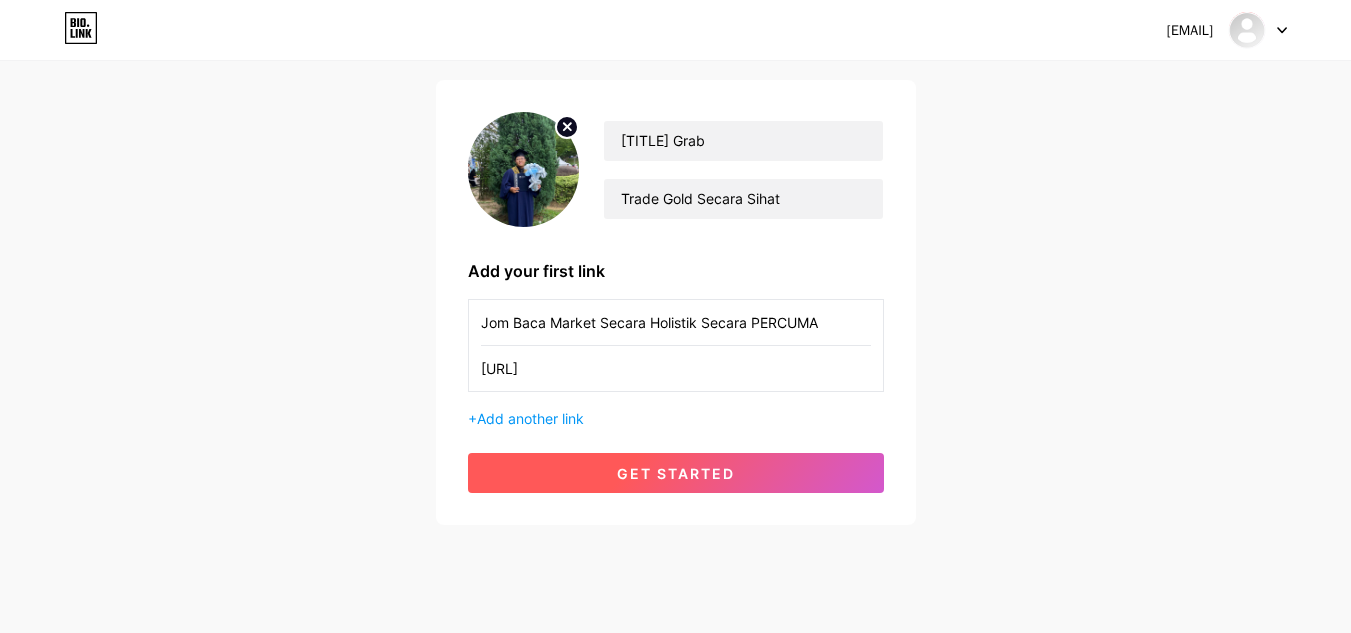 click on "get started" at bounding box center (676, 473) 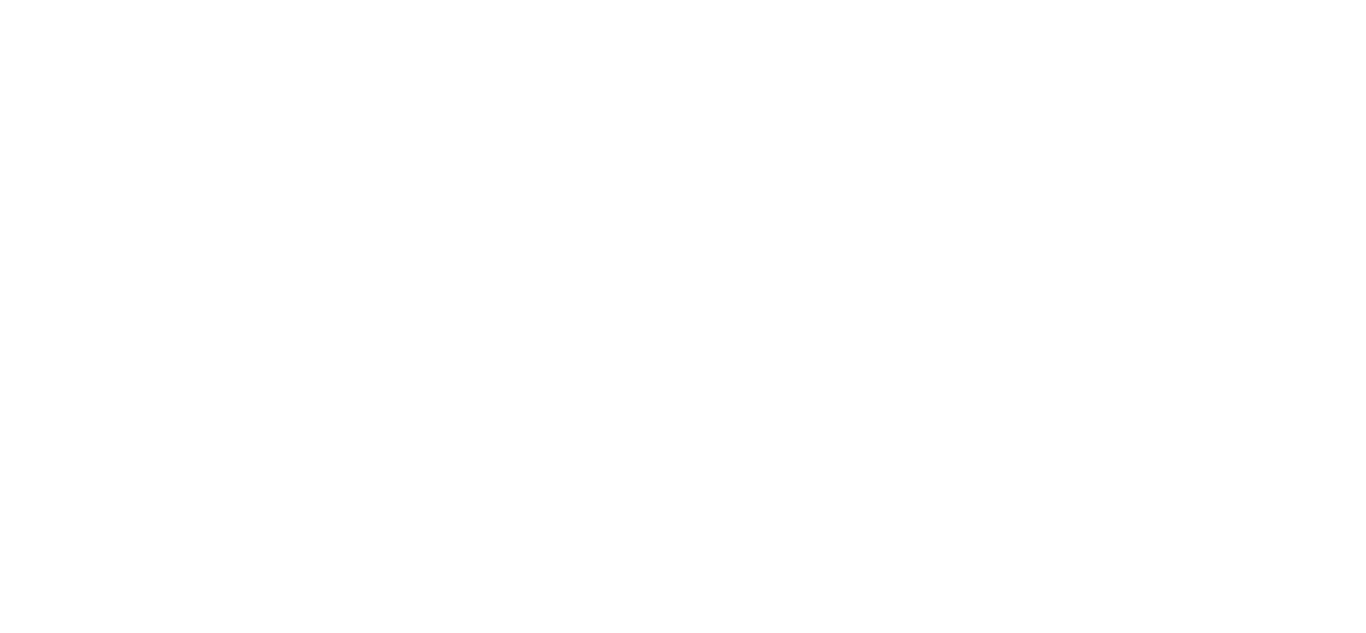 scroll, scrollTop: 0, scrollLeft: 0, axis: both 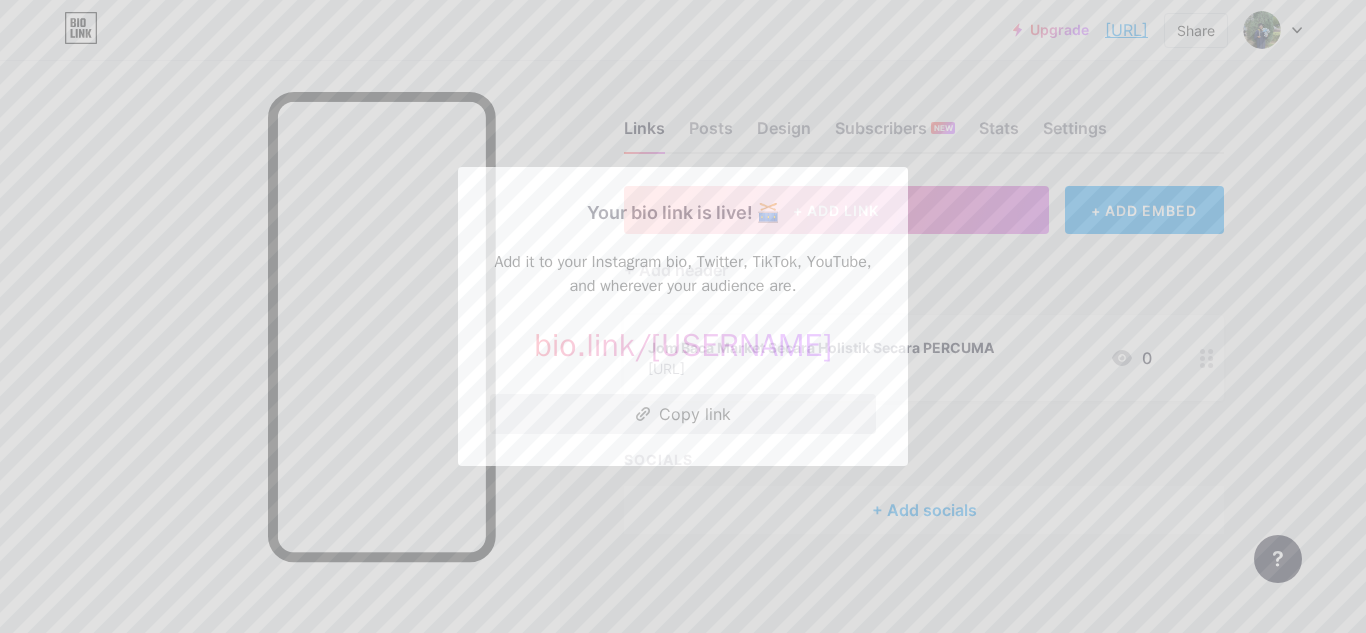 click on "Copy link" at bounding box center [683, 414] 